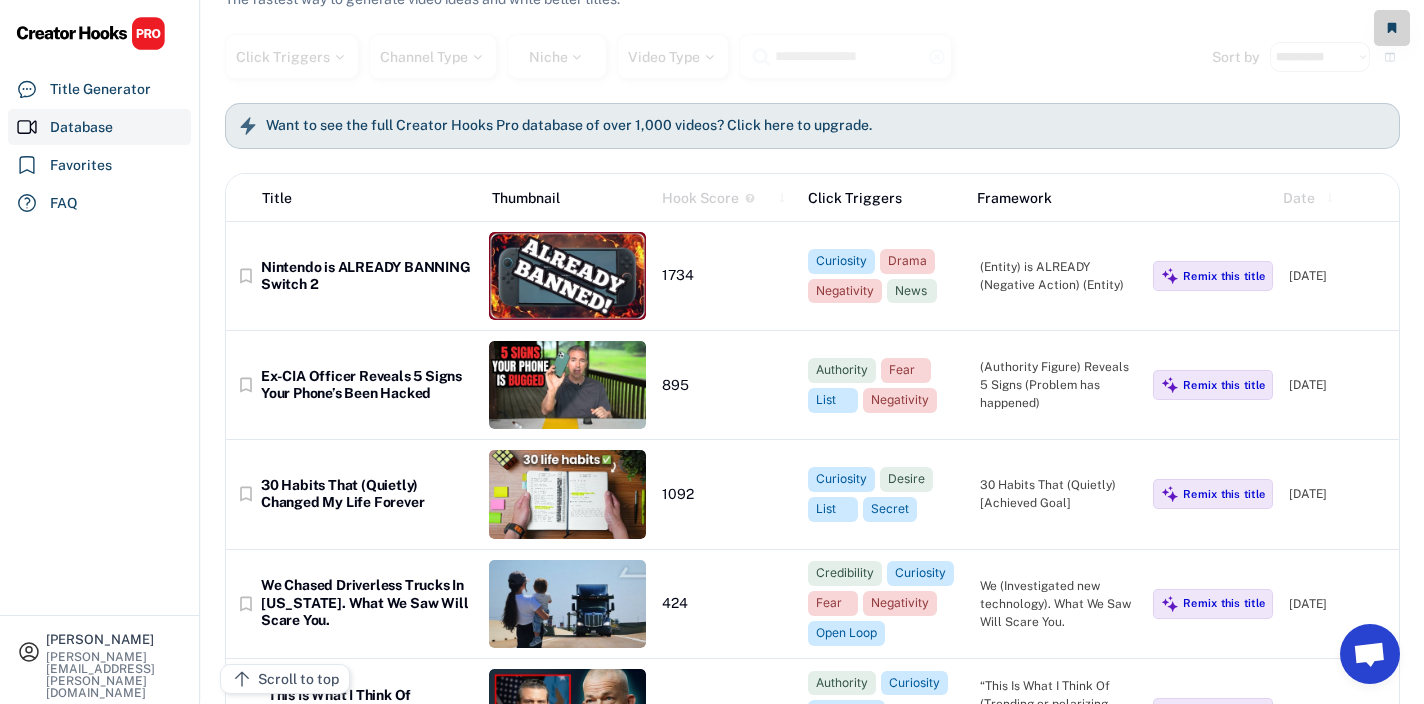 scroll, scrollTop: 0, scrollLeft: 0, axis: both 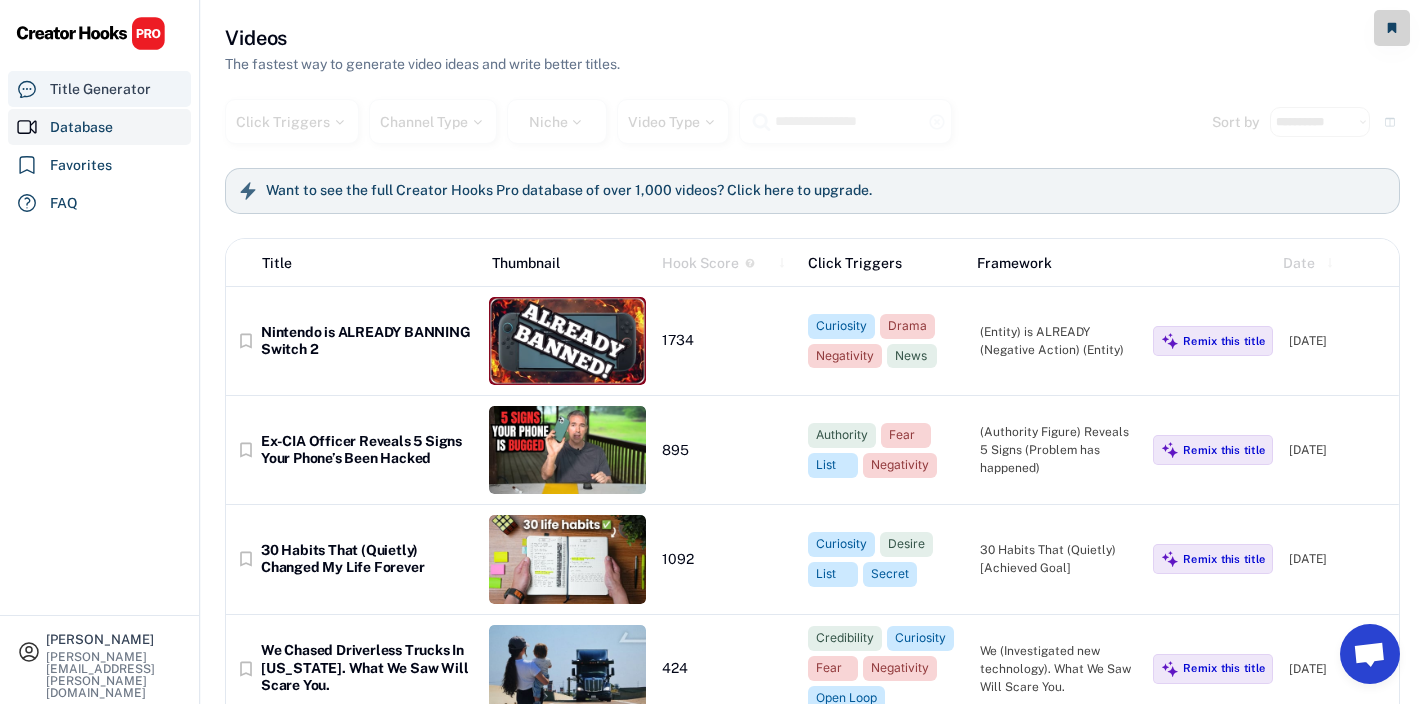 click on "Title Generator" at bounding box center [100, 89] 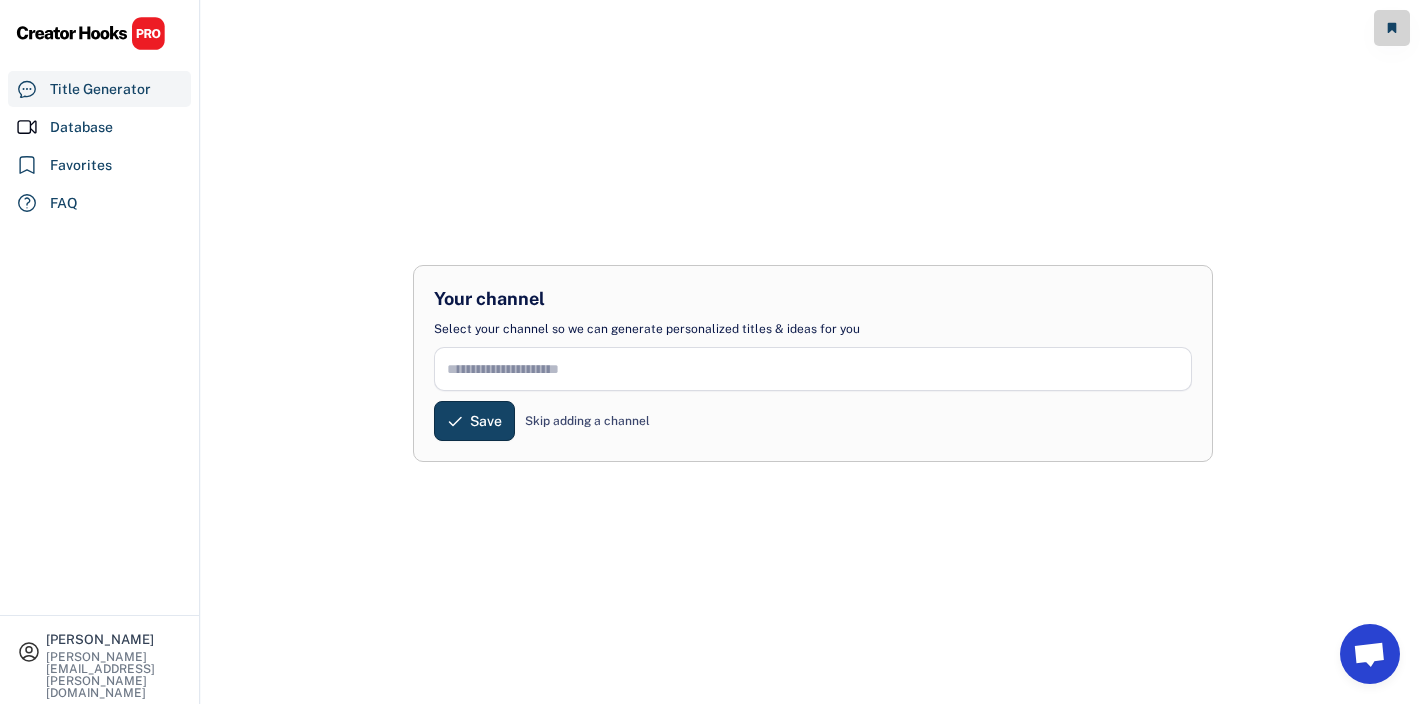 click at bounding box center [813, 369] 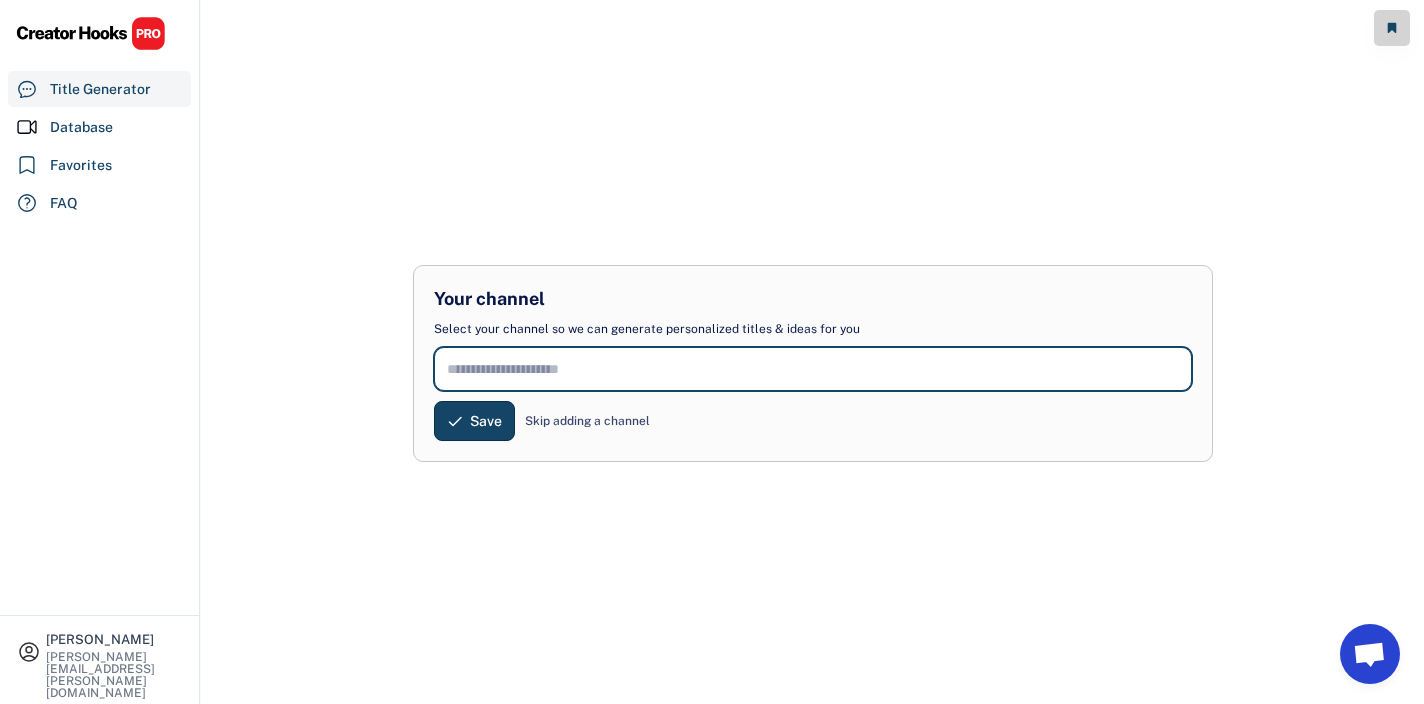 paste on "**********" 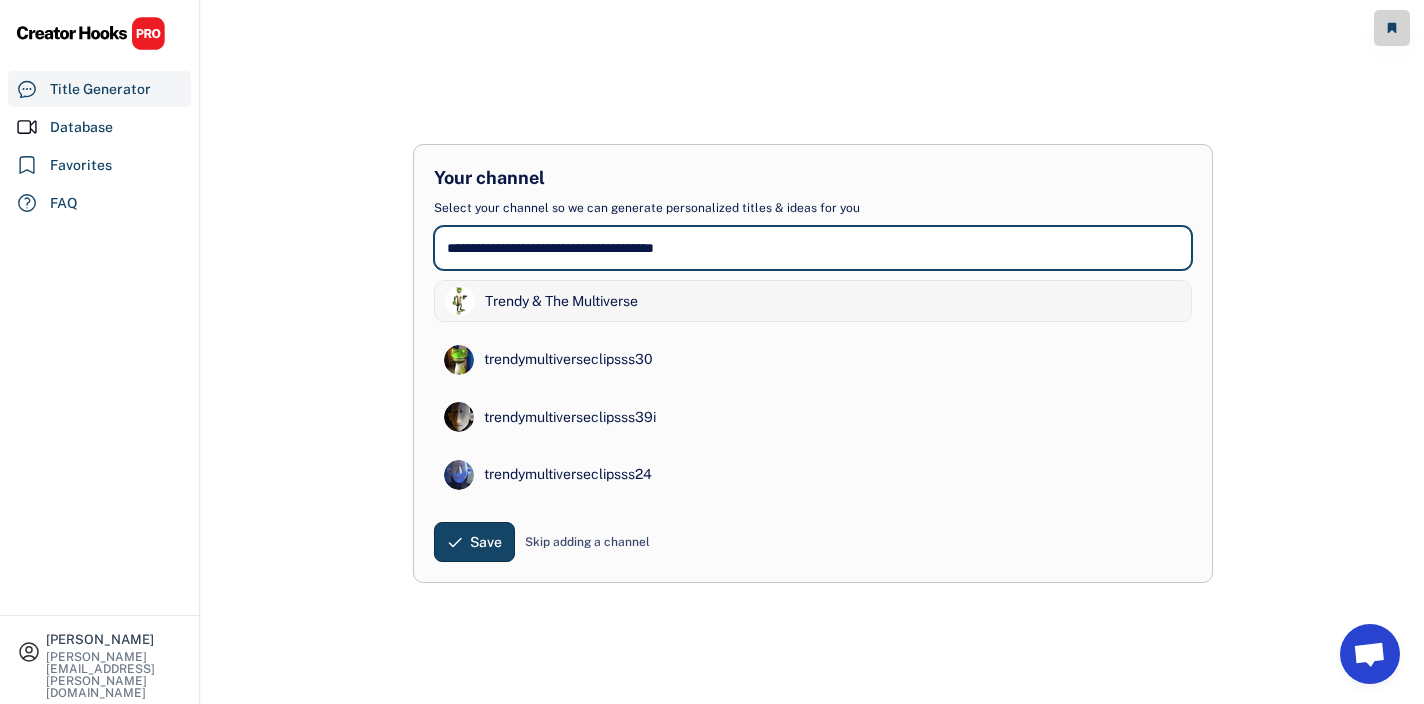 type on "**********" 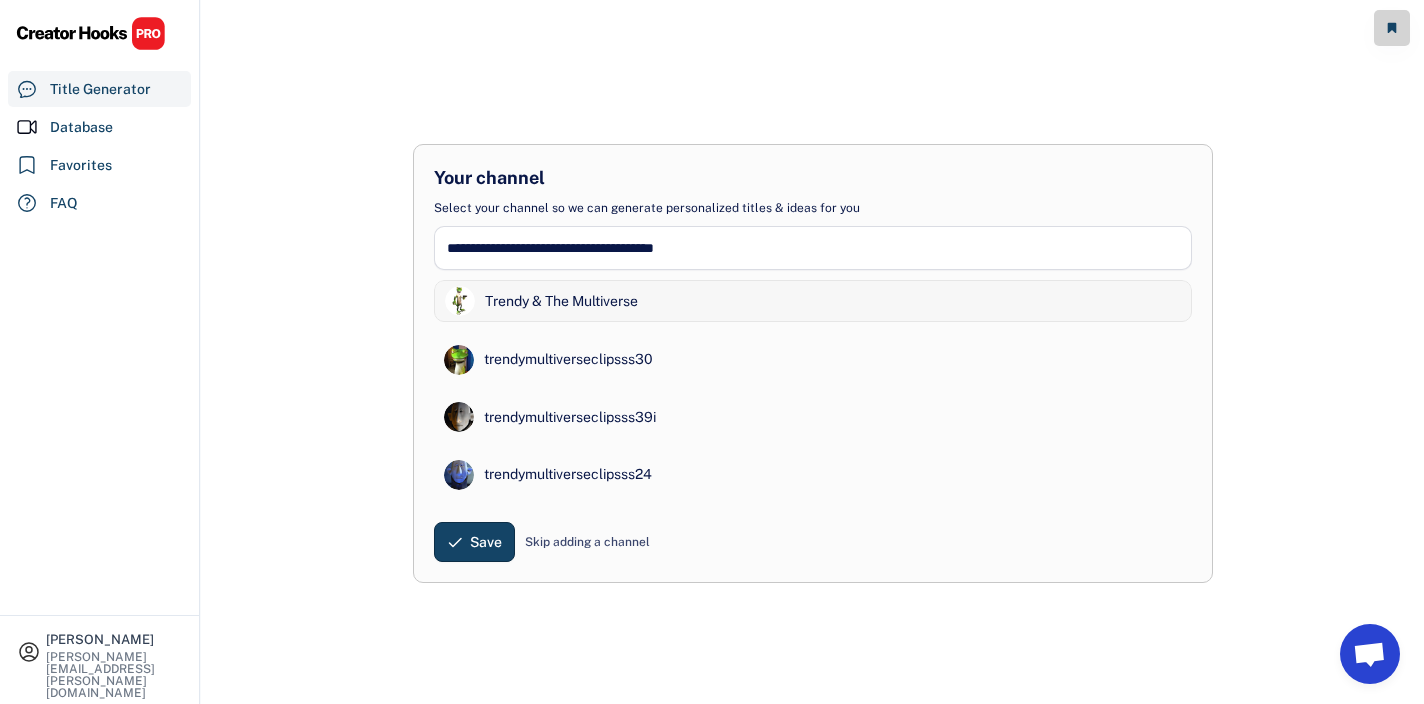 click on "Trendy & The Multiverse" at bounding box center (561, 302) 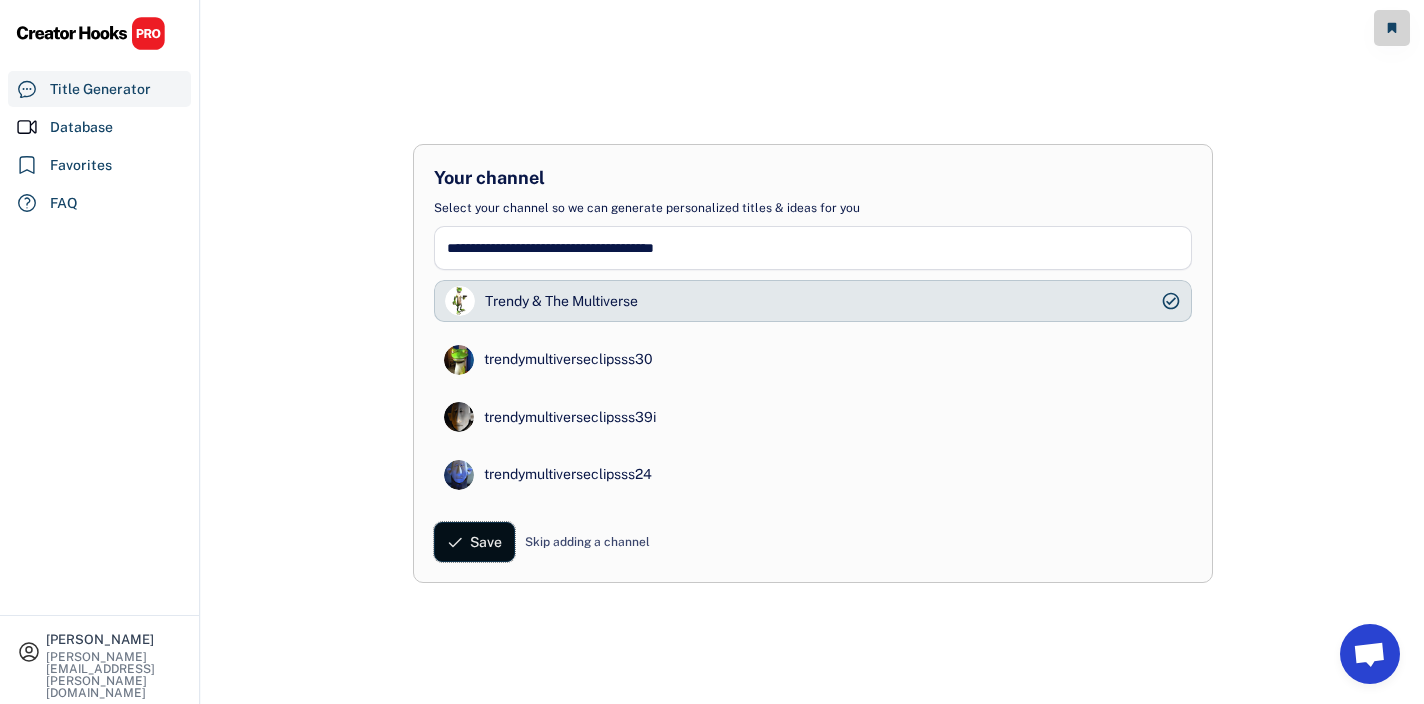 click on "Save" at bounding box center [486, 542] 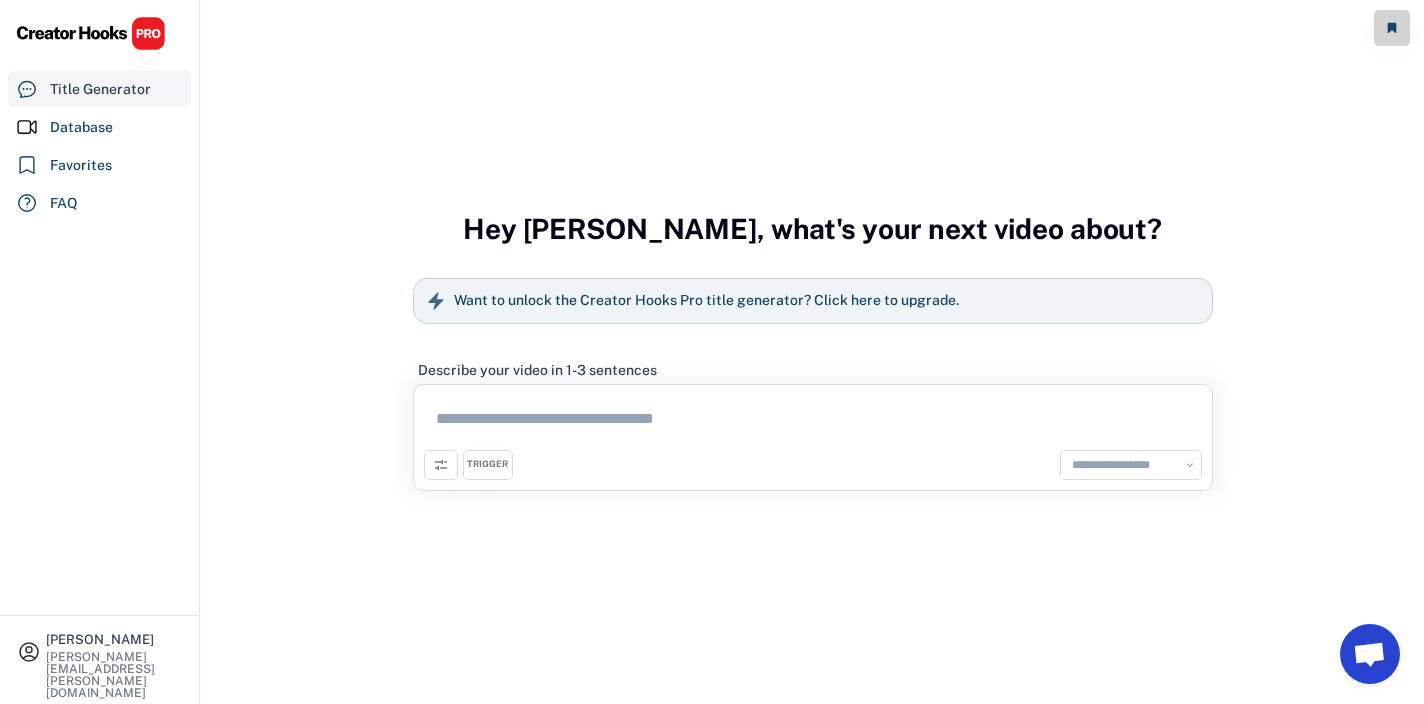 click on "Title Generator" at bounding box center (100, 89) 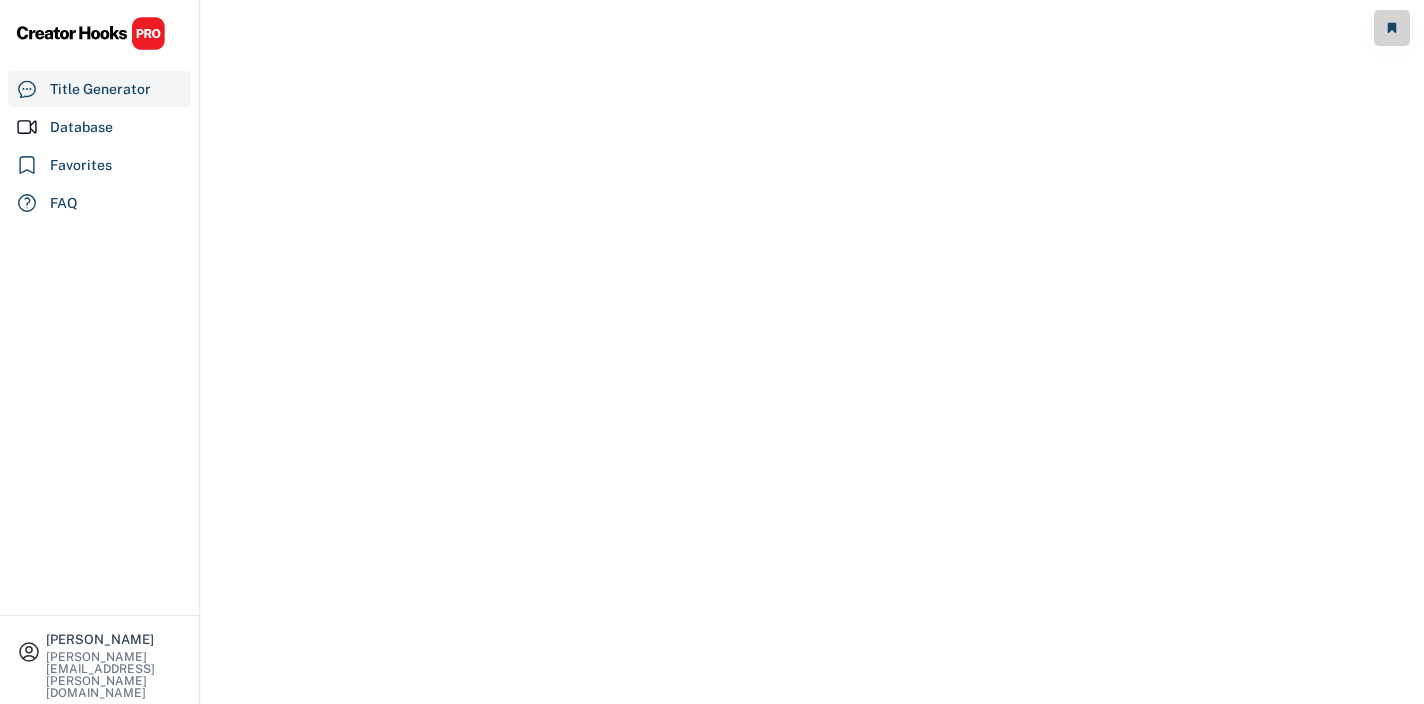 scroll, scrollTop: 0, scrollLeft: 0, axis: both 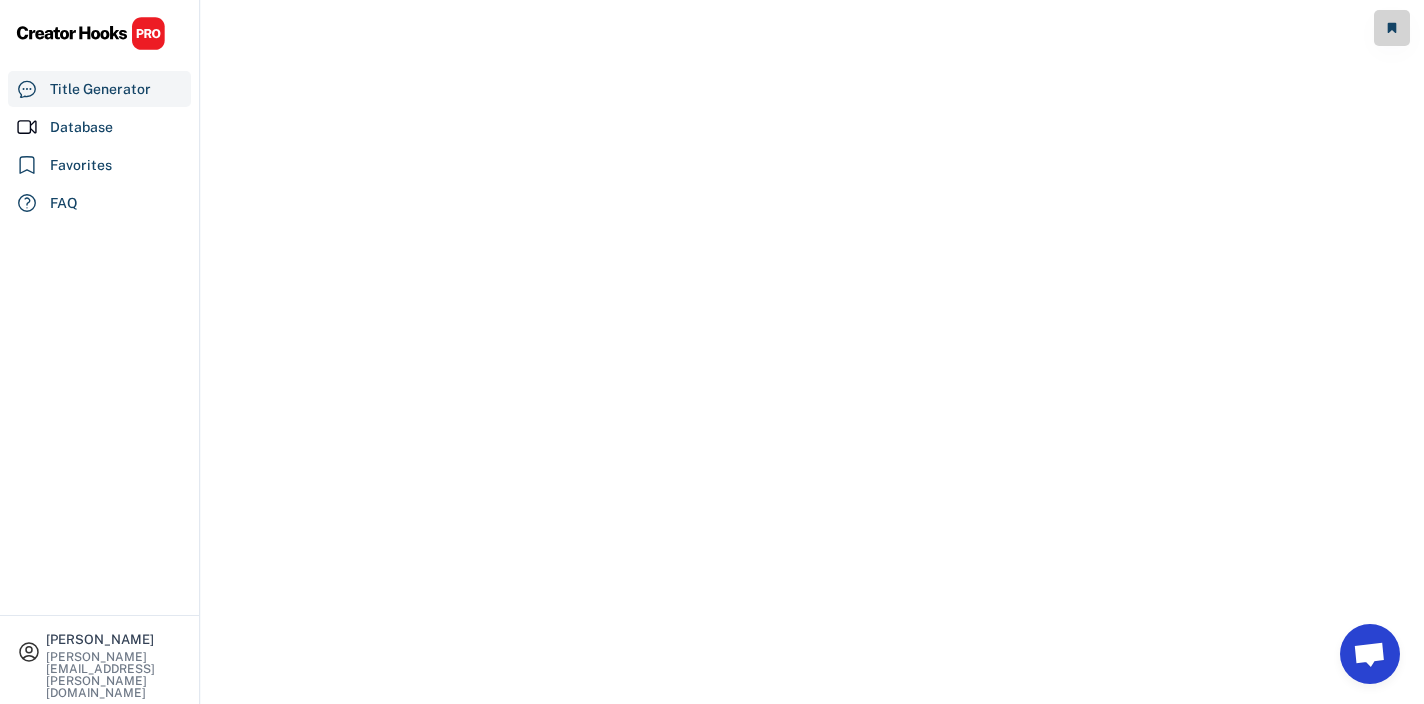 select on "**********" 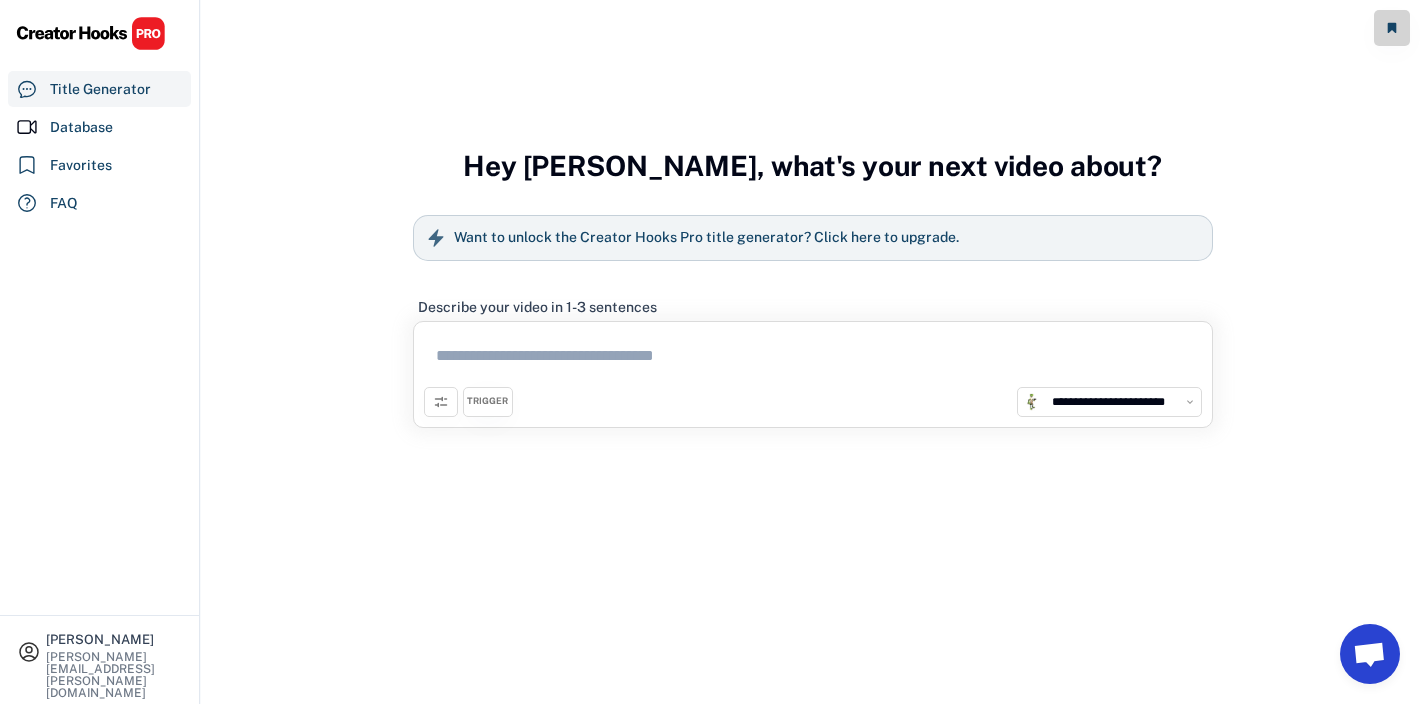 scroll, scrollTop: 0, scrollLeft: 0, axis: both 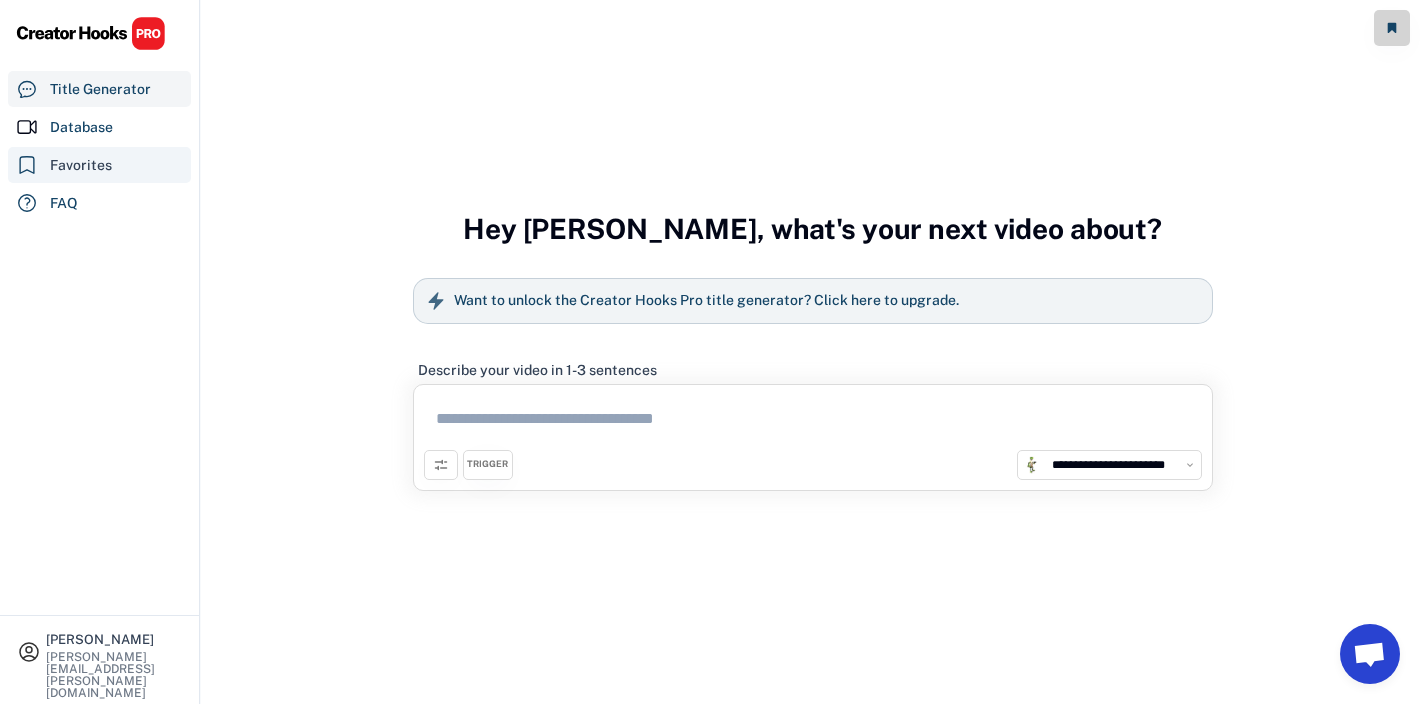 click on "Favorites" at bounding box center [81, 165] 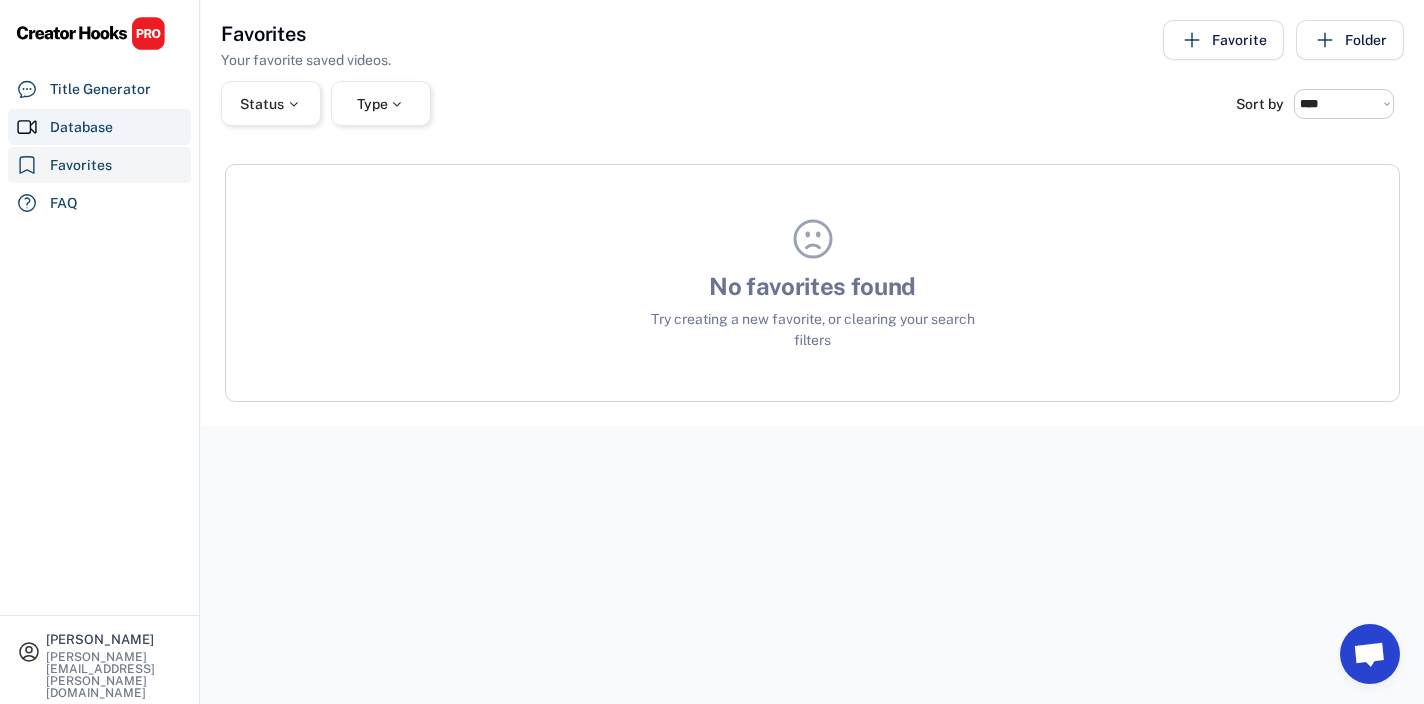 click on "Database" at bounding box center (81, 127) 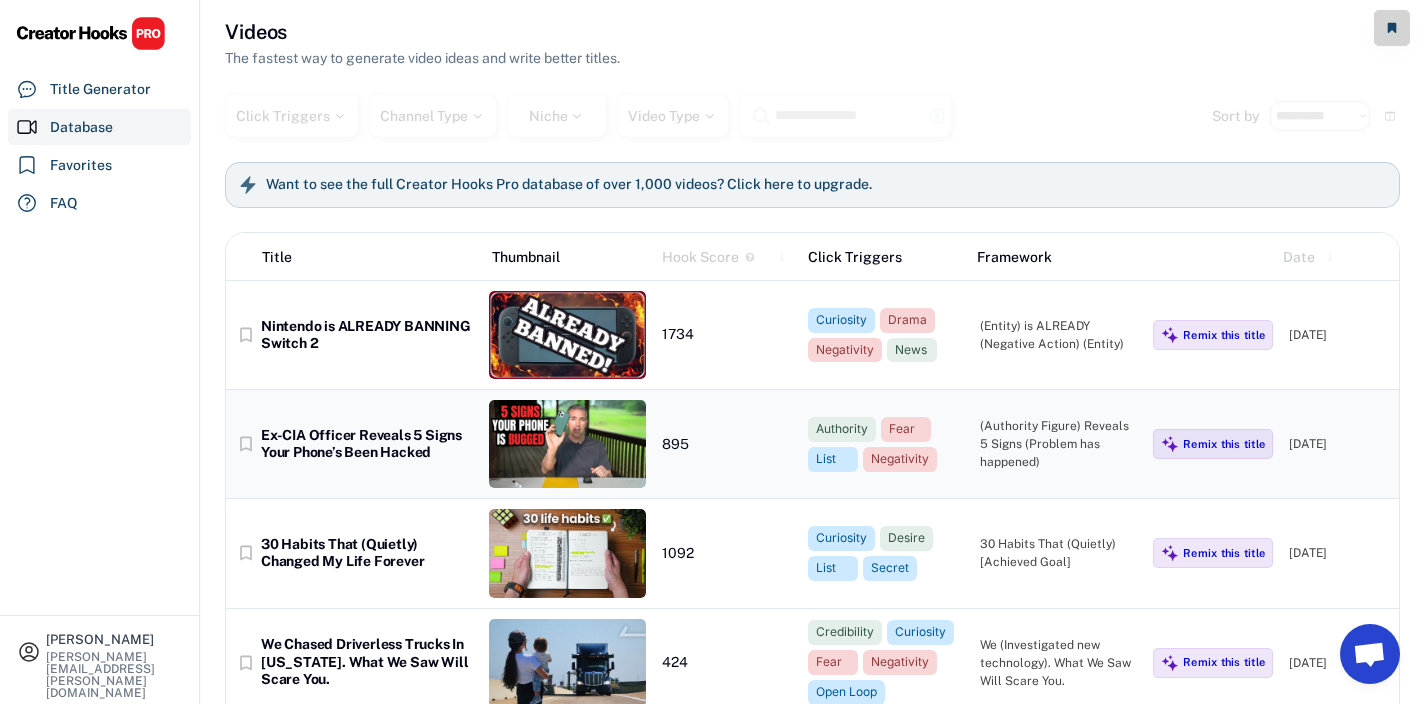 scroll, scrollTop: 0, scrollLeft: 0, axis: both 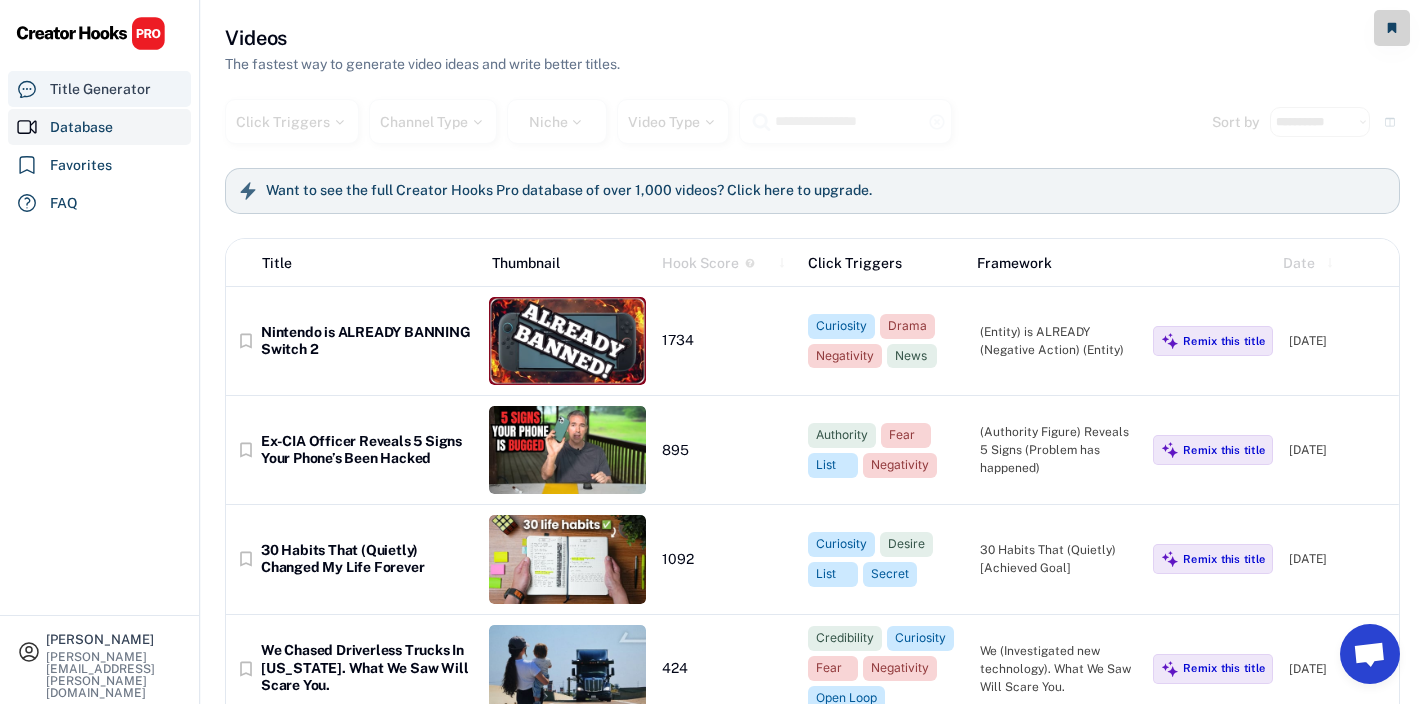 click on "Title Generator" at bounding box center (100, 89) 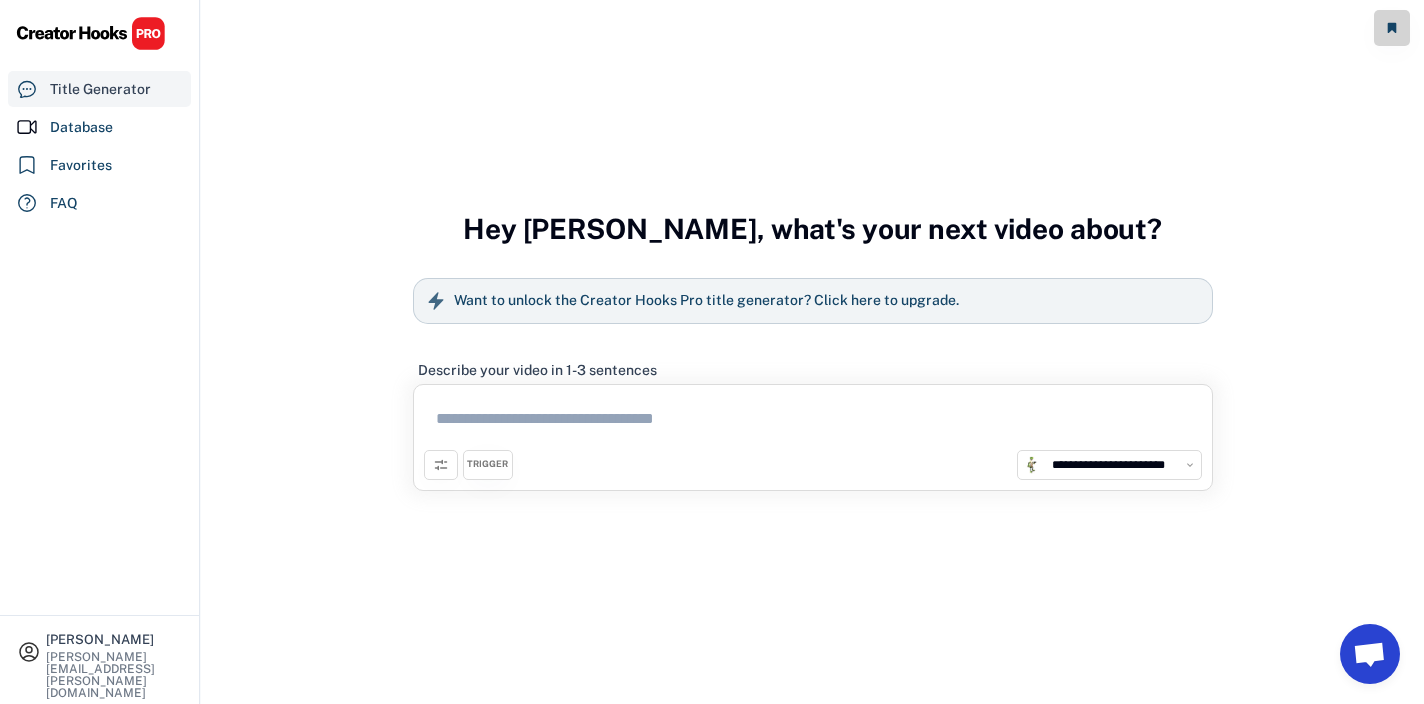 click on "Title Generator" at bounding box center (100, 89) 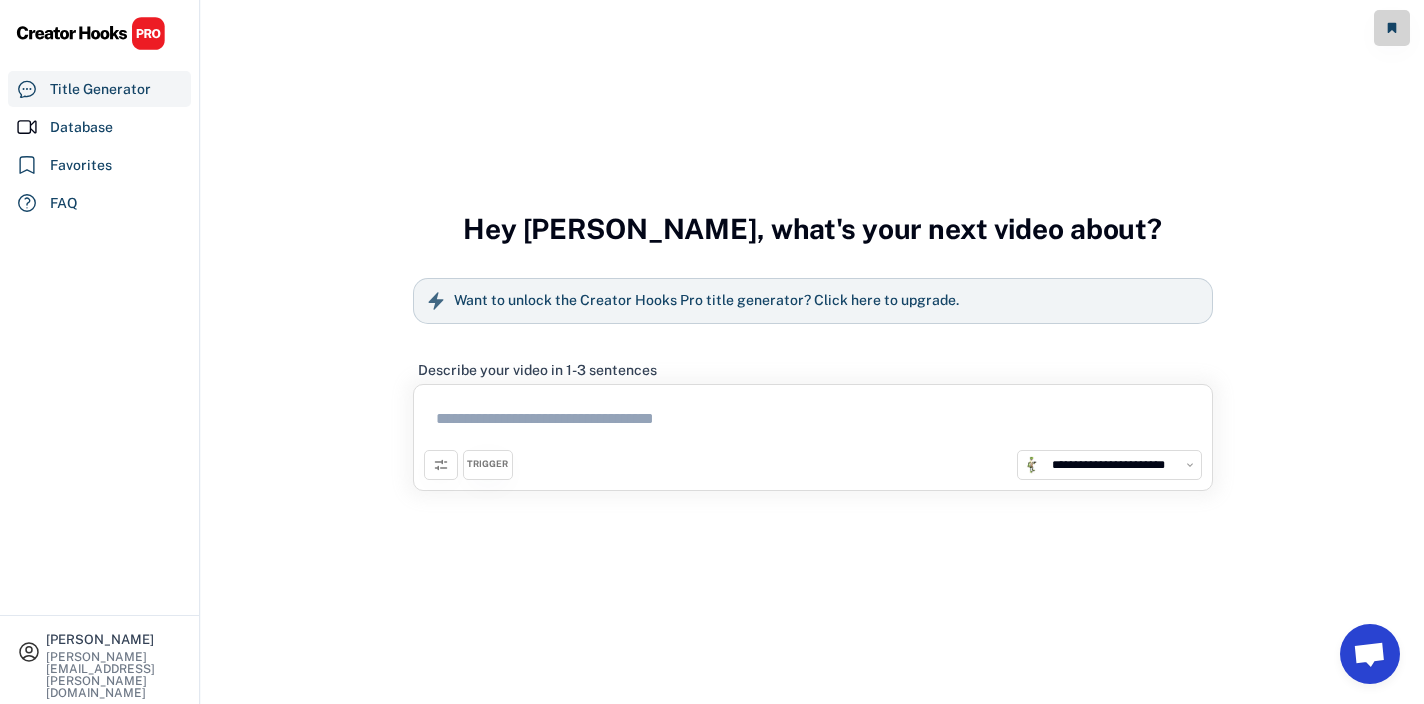 select on "**********" 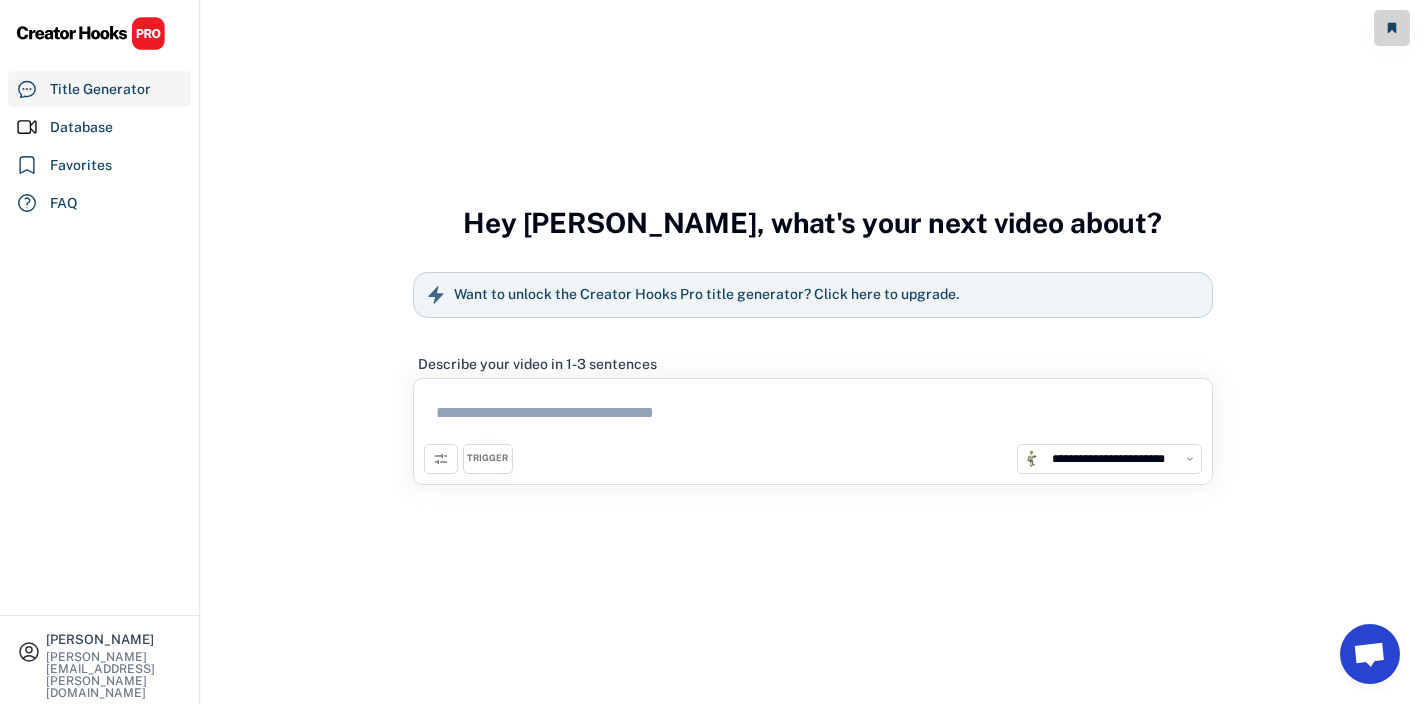 scroll, scrollTop: 0, scrollLeft: 0, axis: both 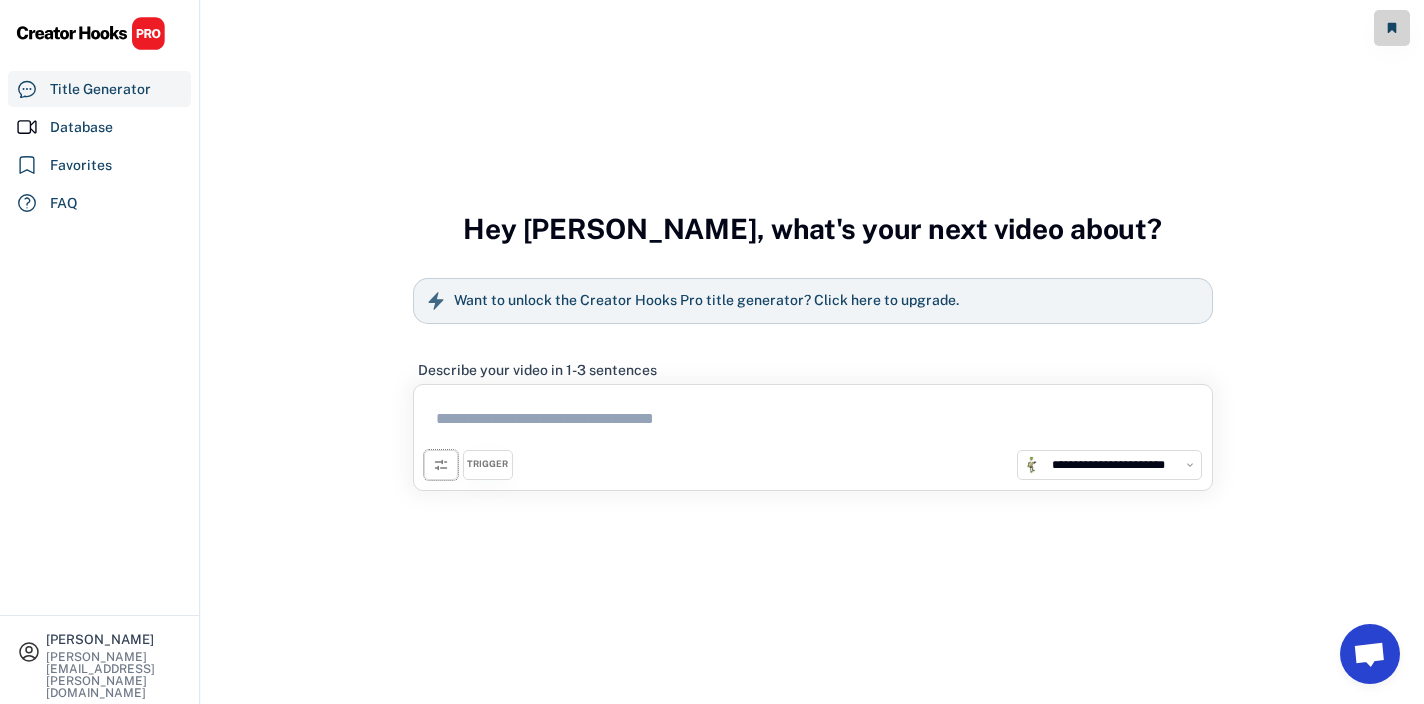 click 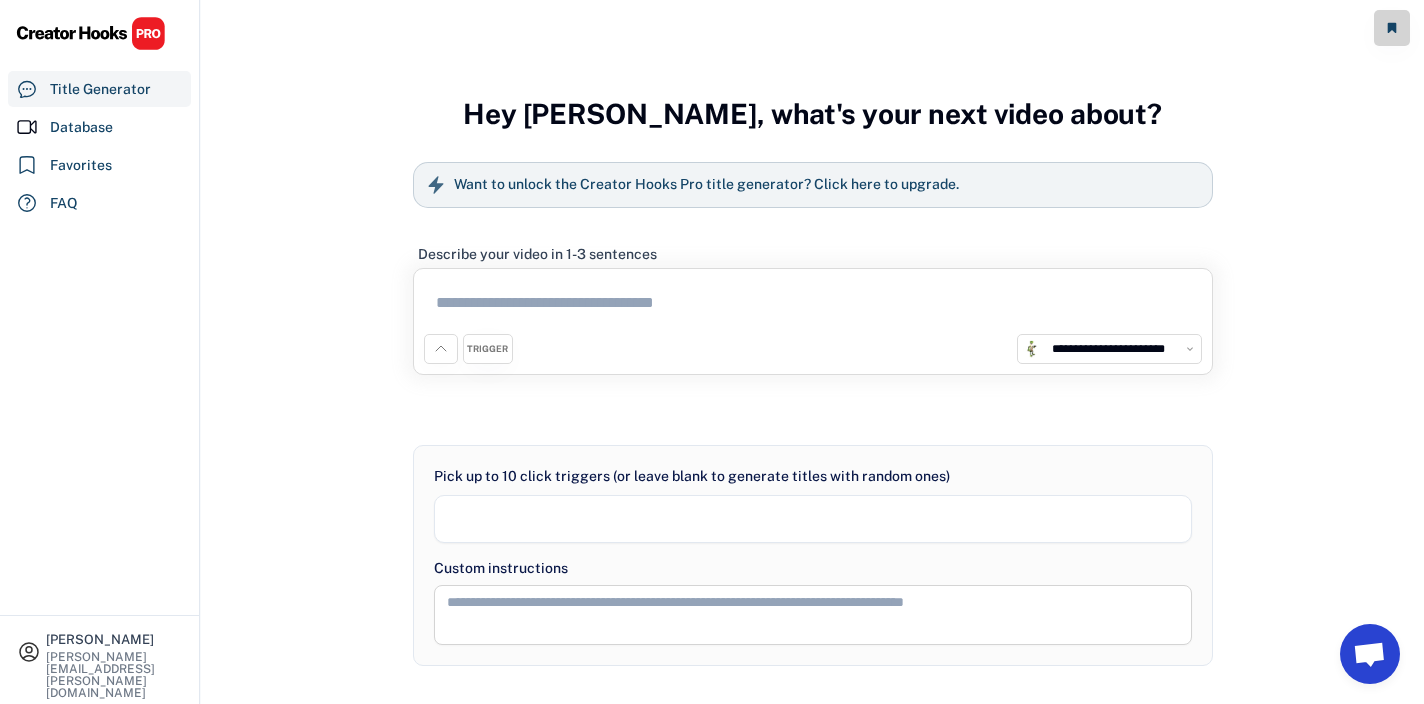 select 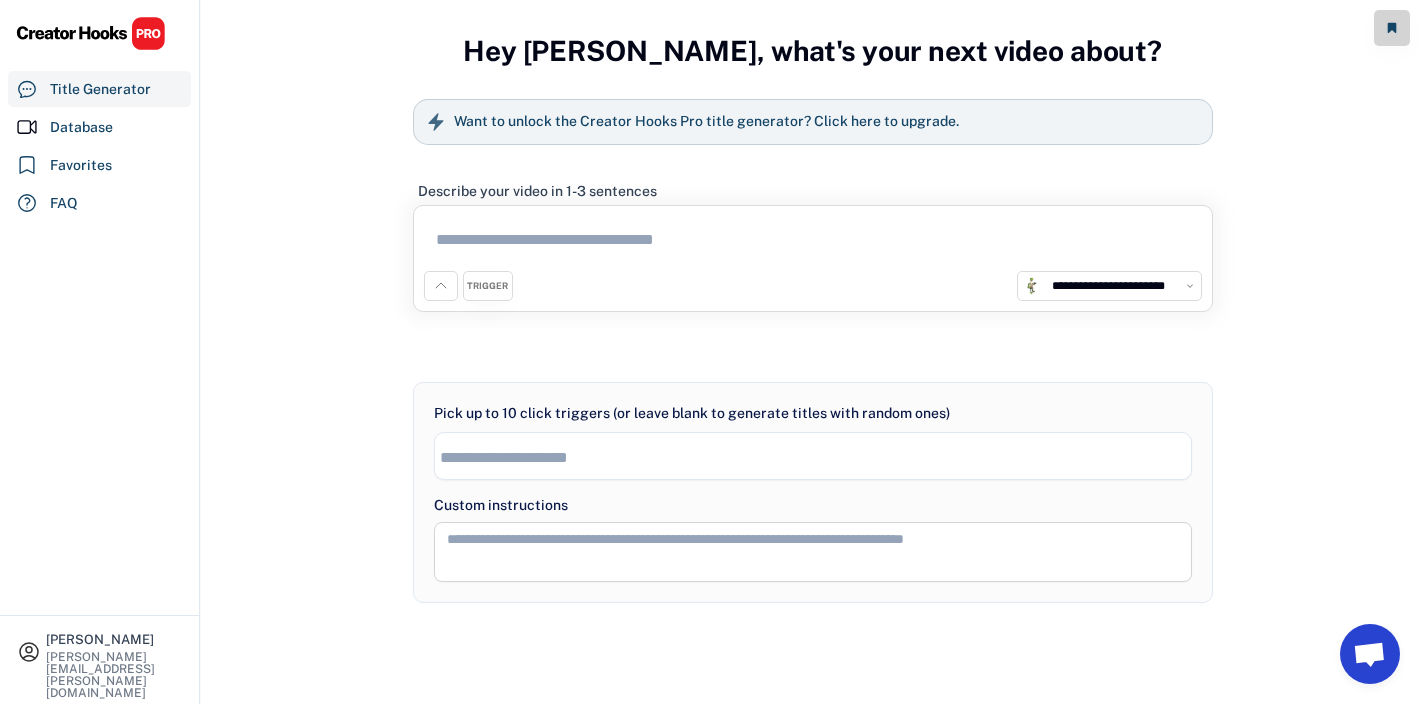 scroll, scrollTop: 0, scrollLeft: 0, axis: both 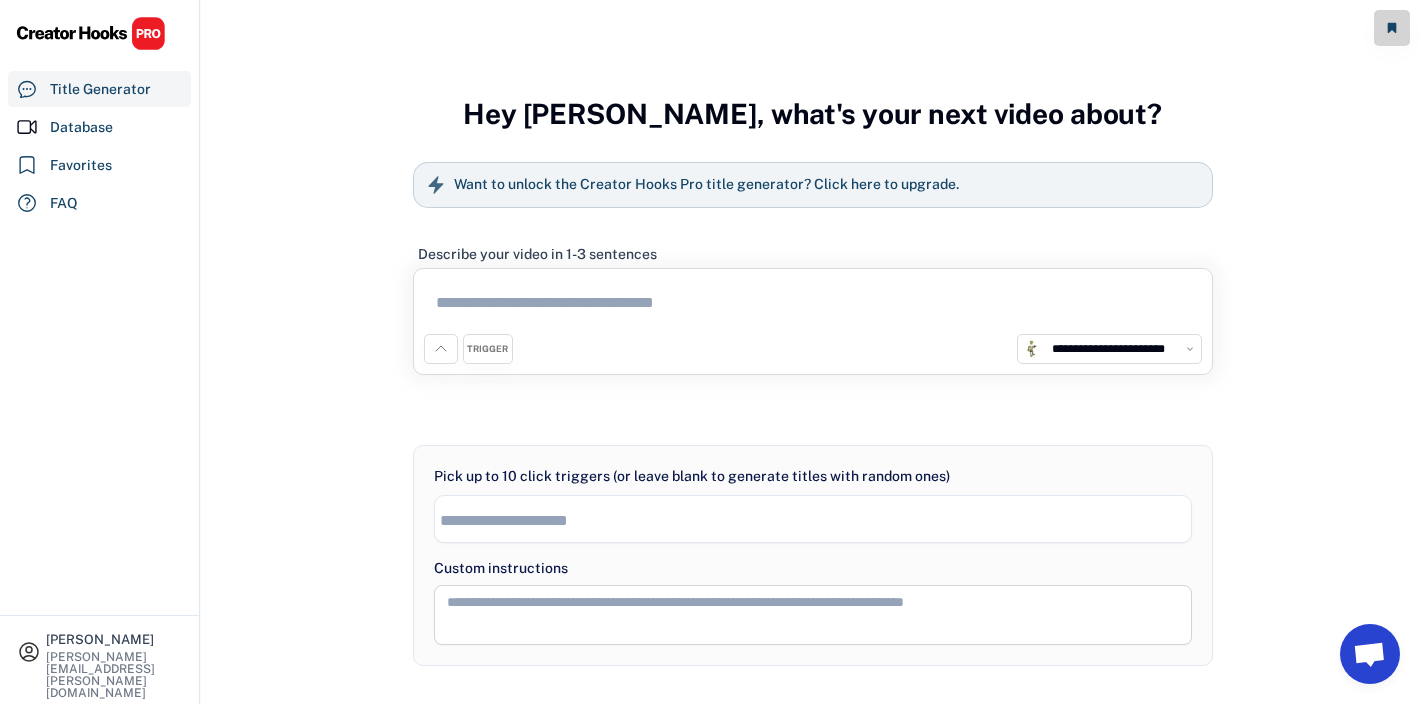 click on "**********" at bounding box center [1121, 349] 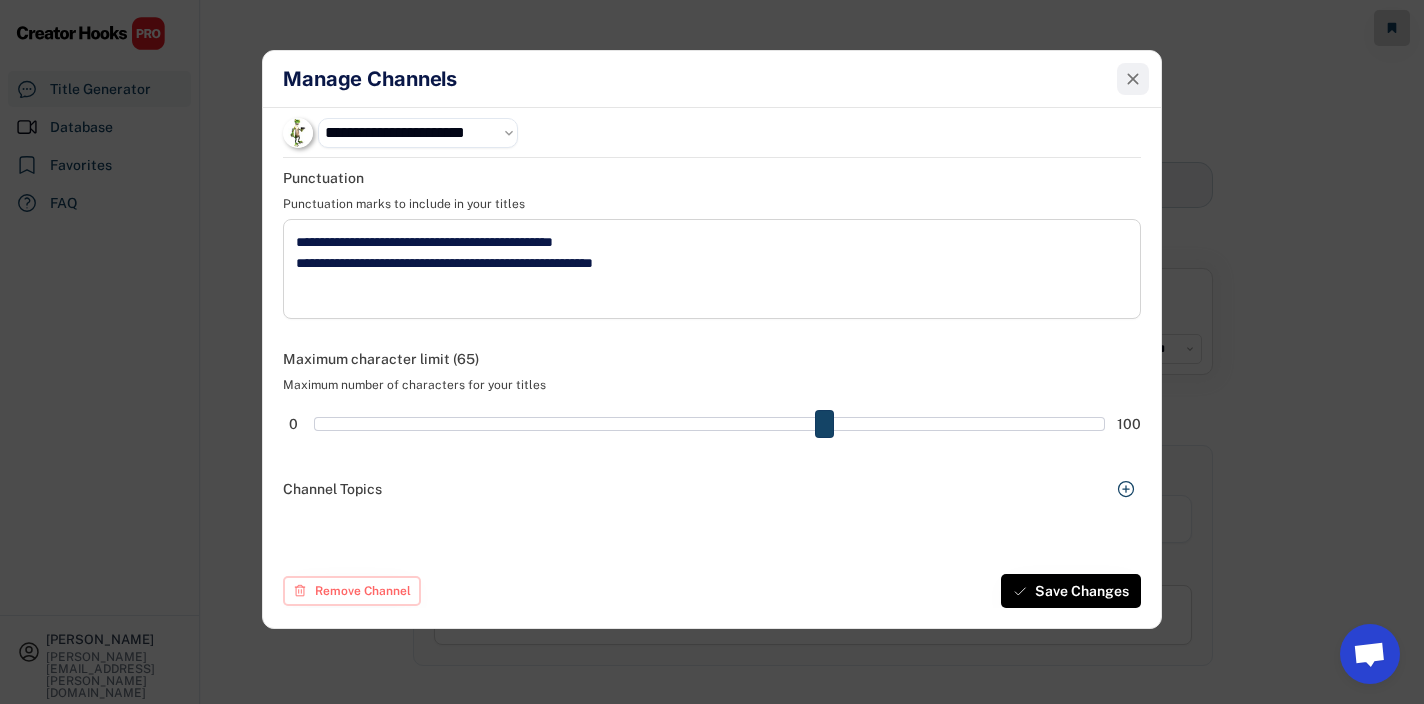 click 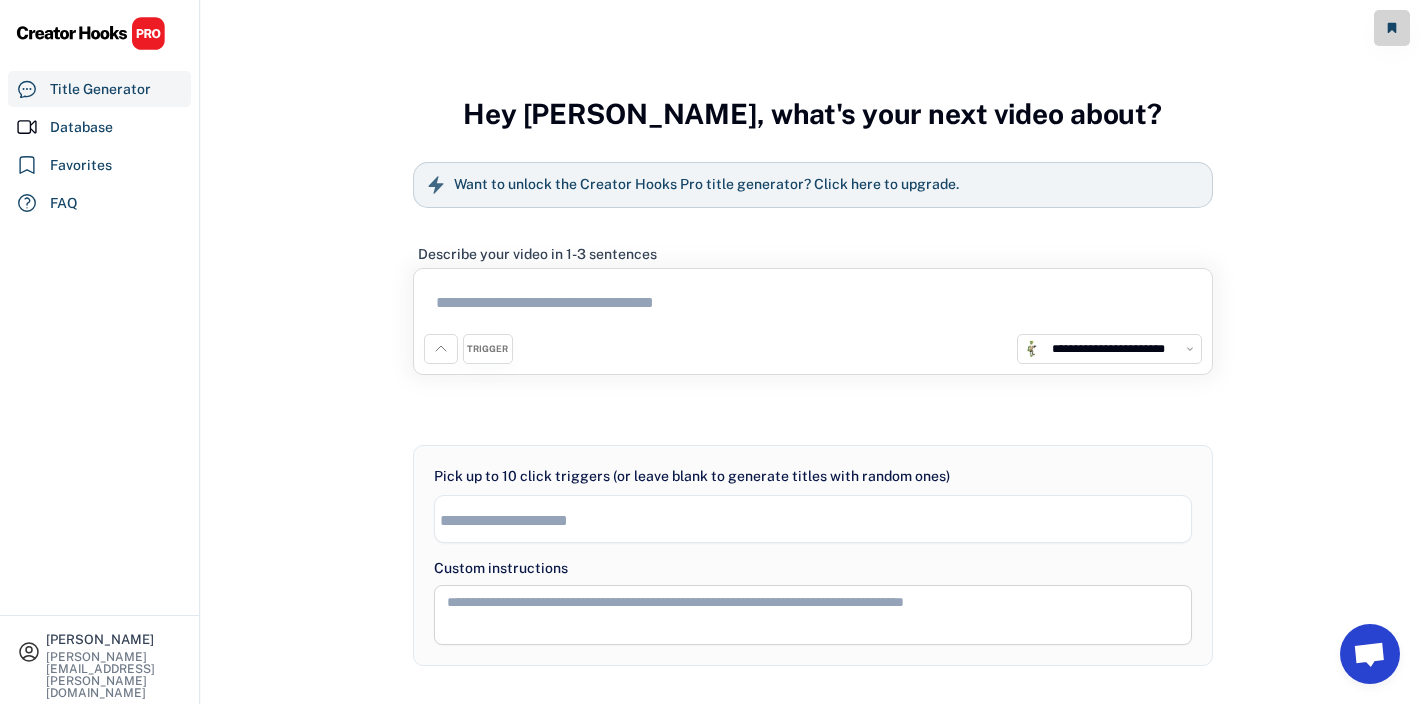click at bounding box center (91, 33) 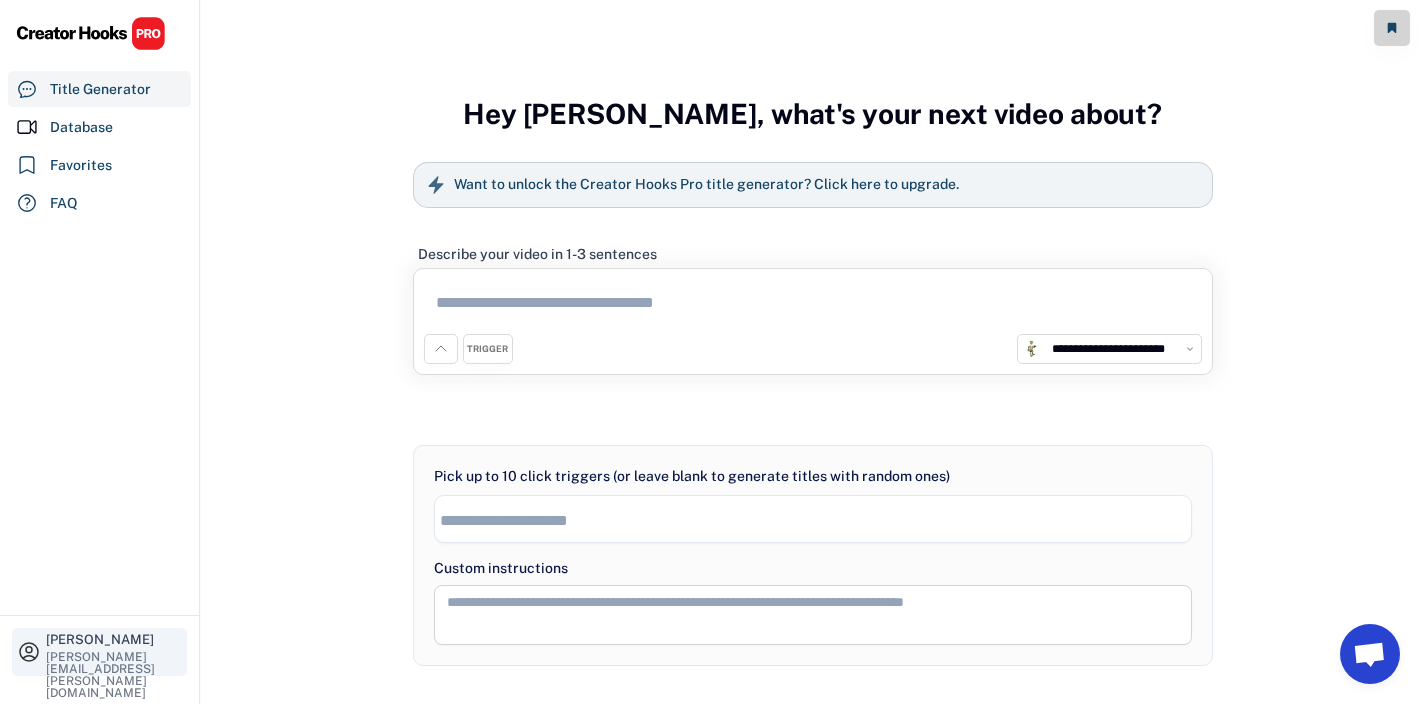 click on "[PERSON_NAME][EMAIL_ADDRESS][PERSON_NAME][DOMAIN_NAME]" at bounding box center [114, 675] 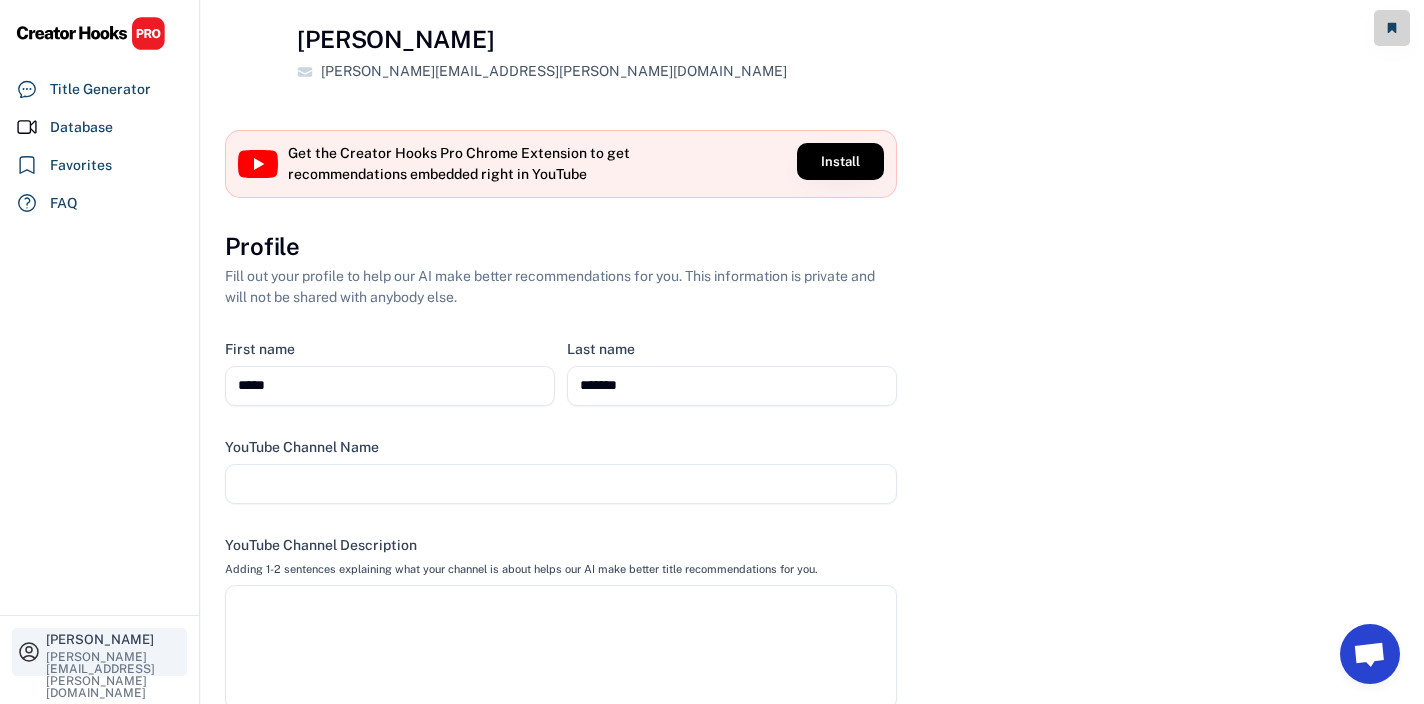 select 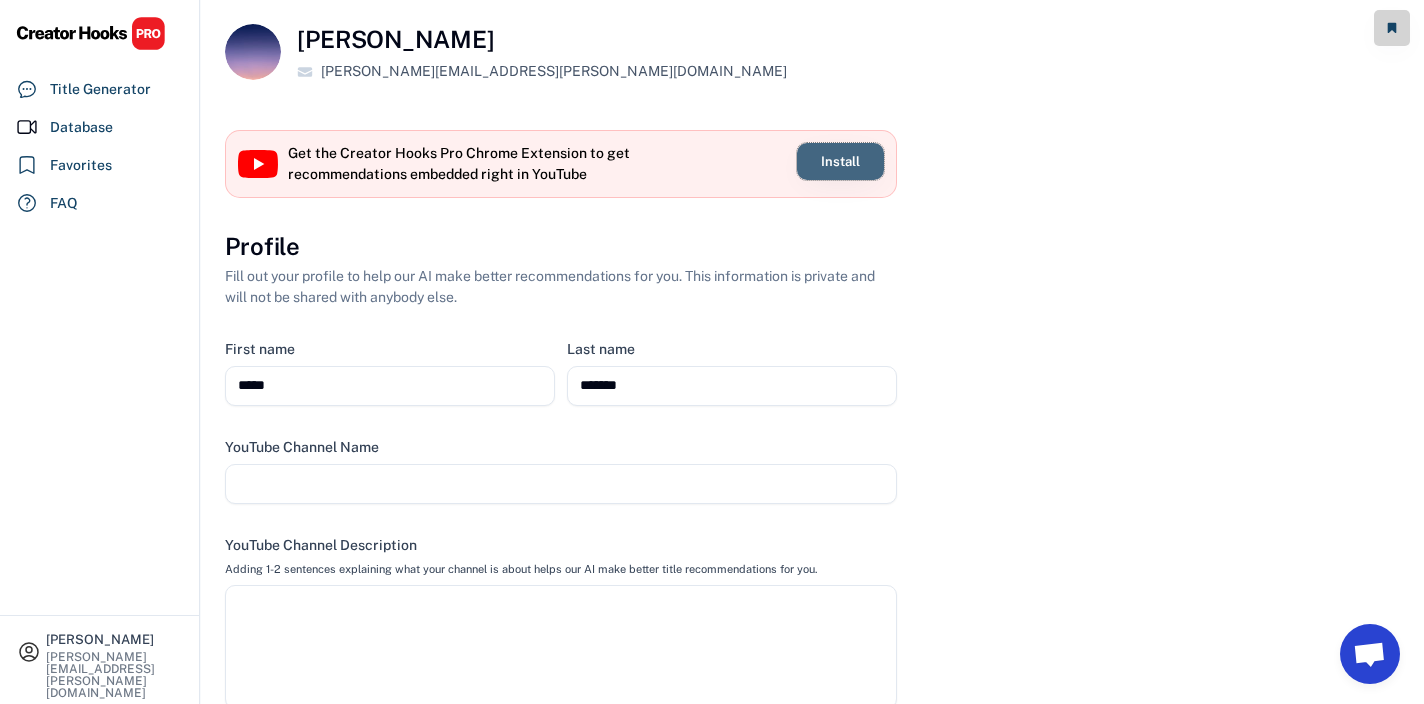 click on "Install" at bounding box center (840, 161) 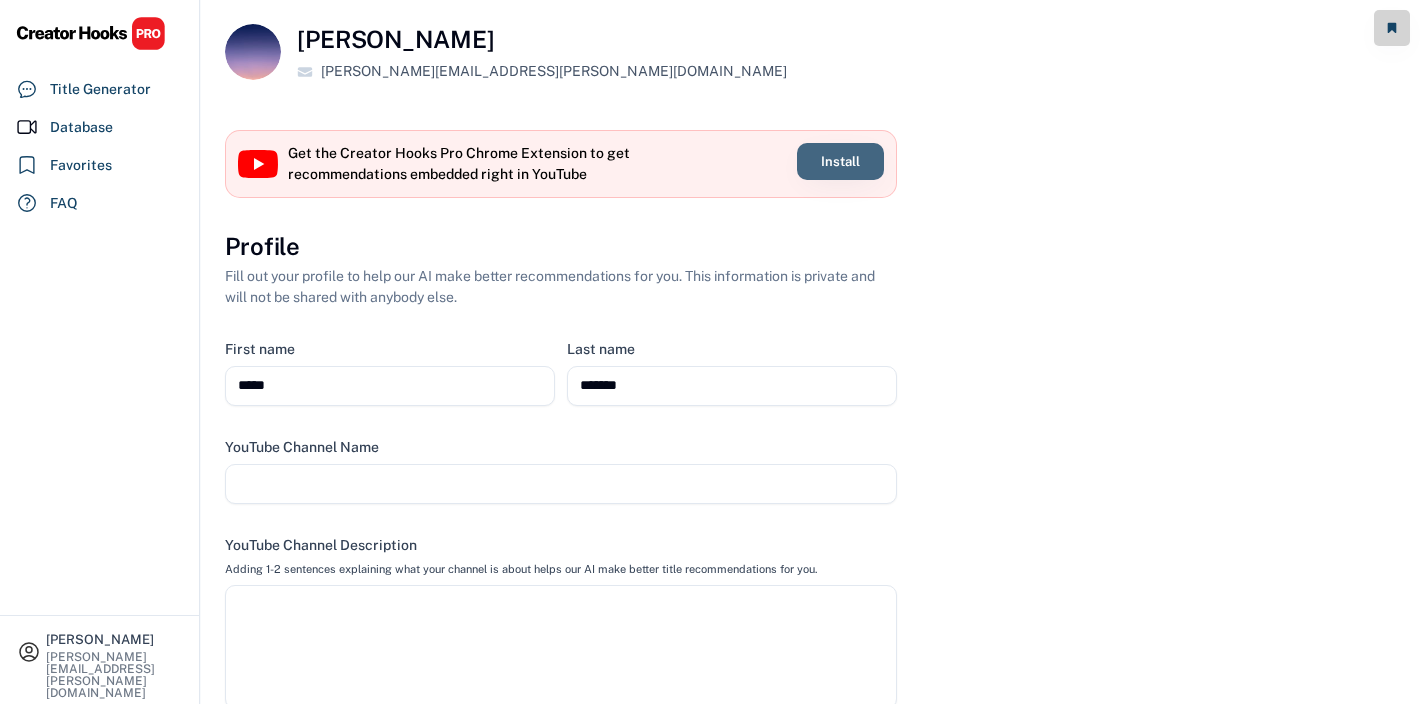 scroll, scrollTop: 0, scrollLeft: 0, axis: both 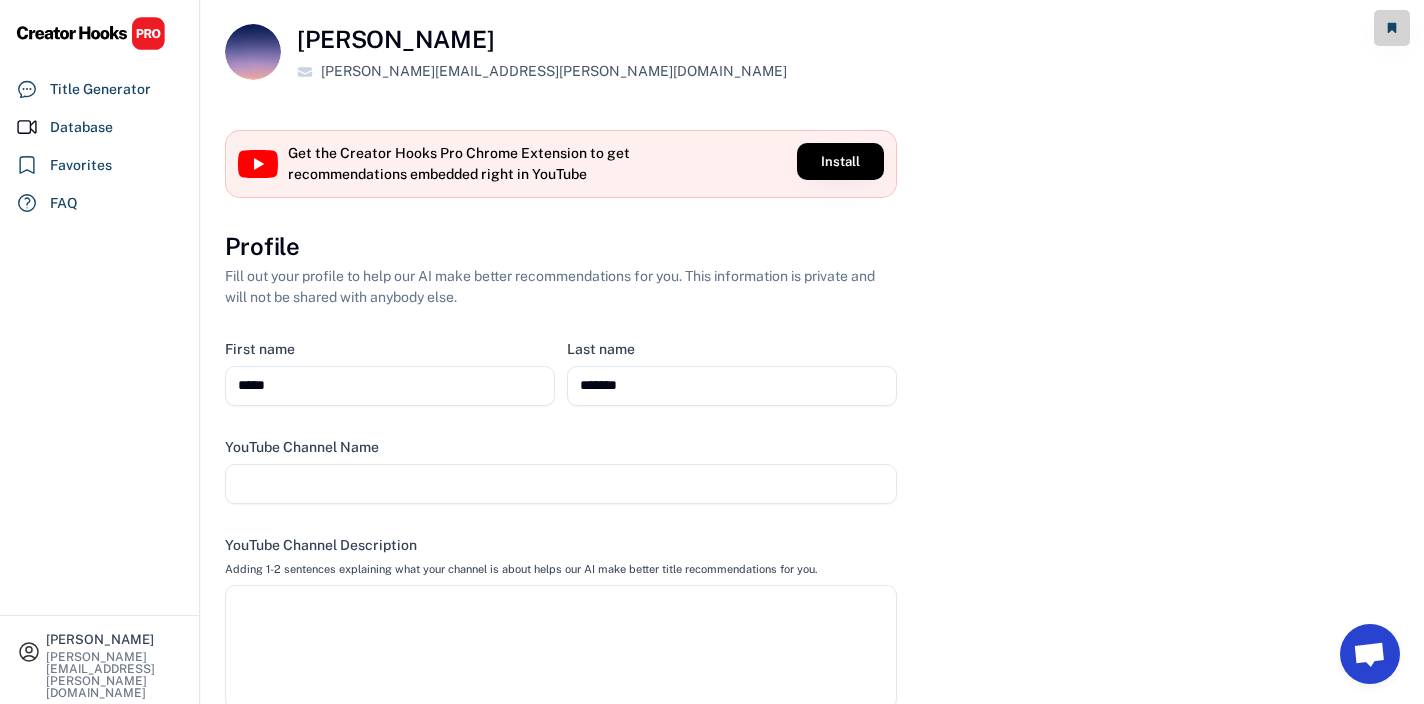 select 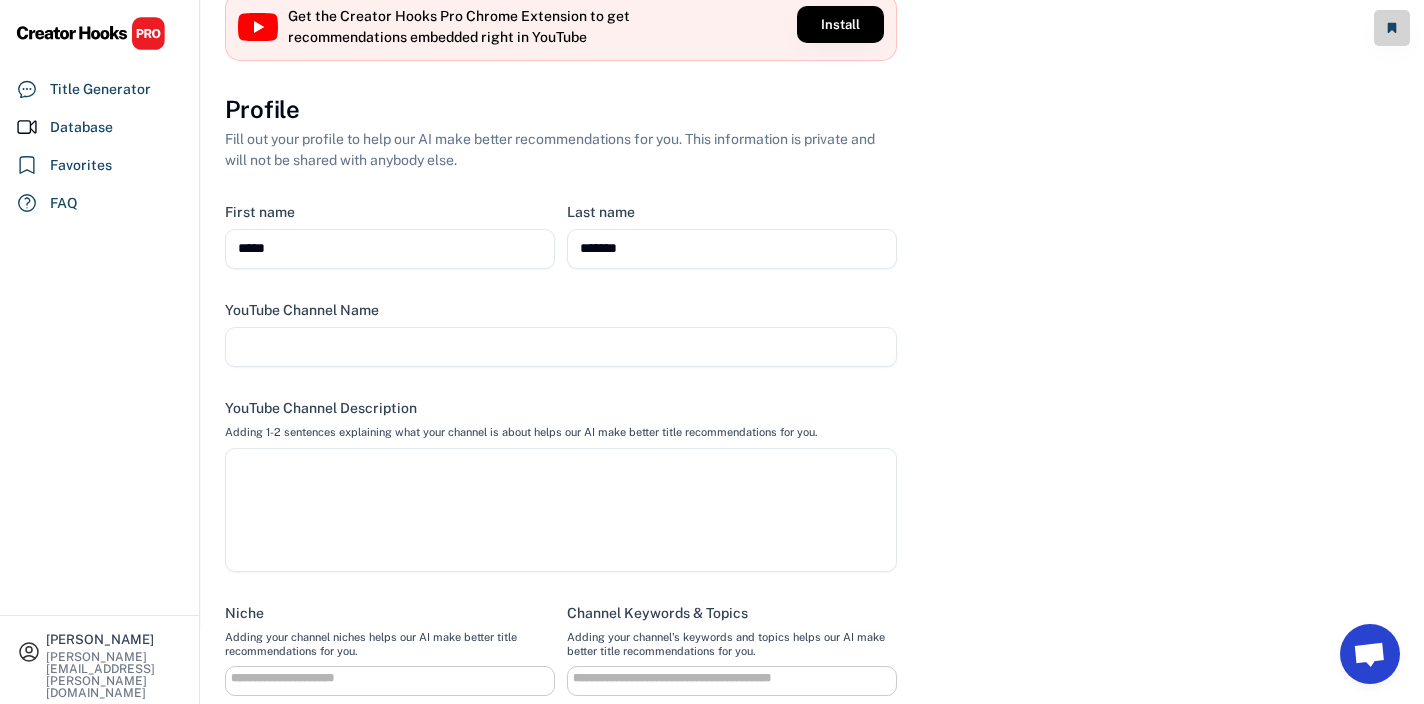 scroll, scrollTop: 138, scrollLeft: 0, axis: vertical 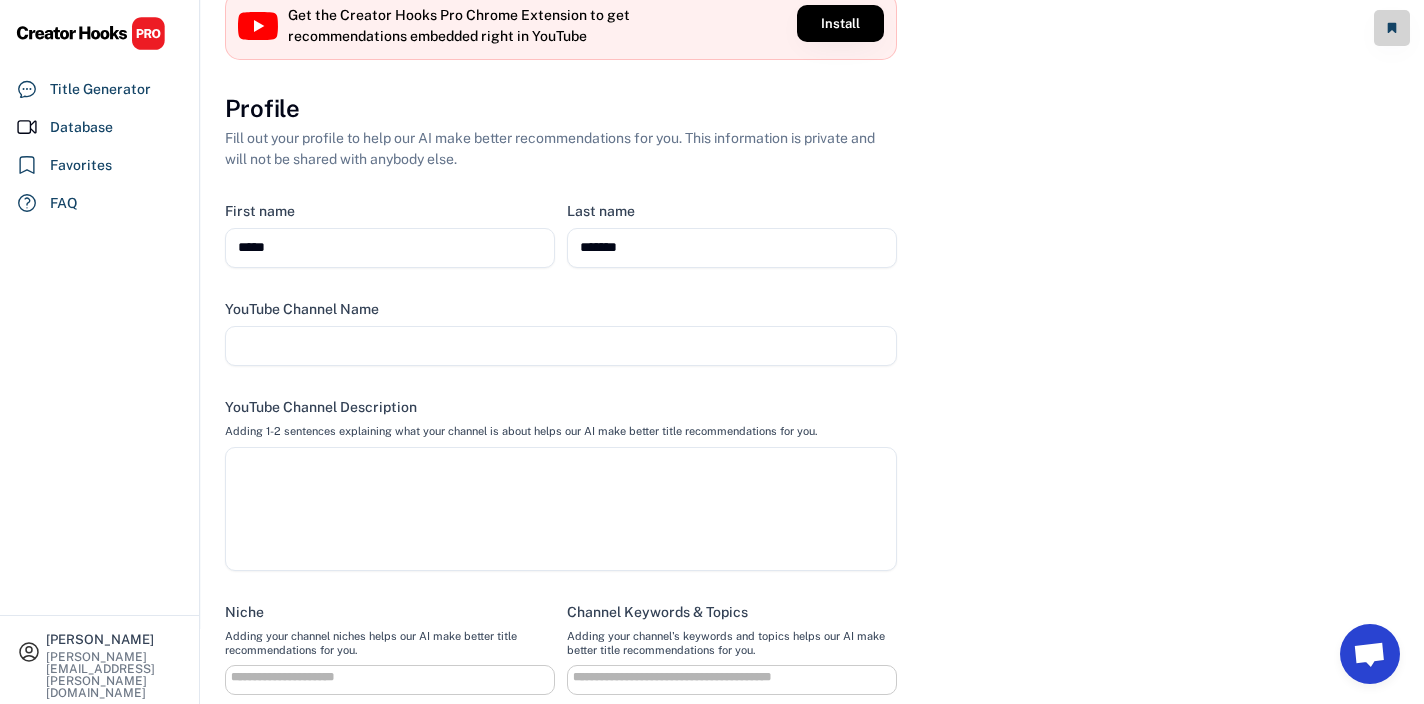 click at bounding box center [561, 346] 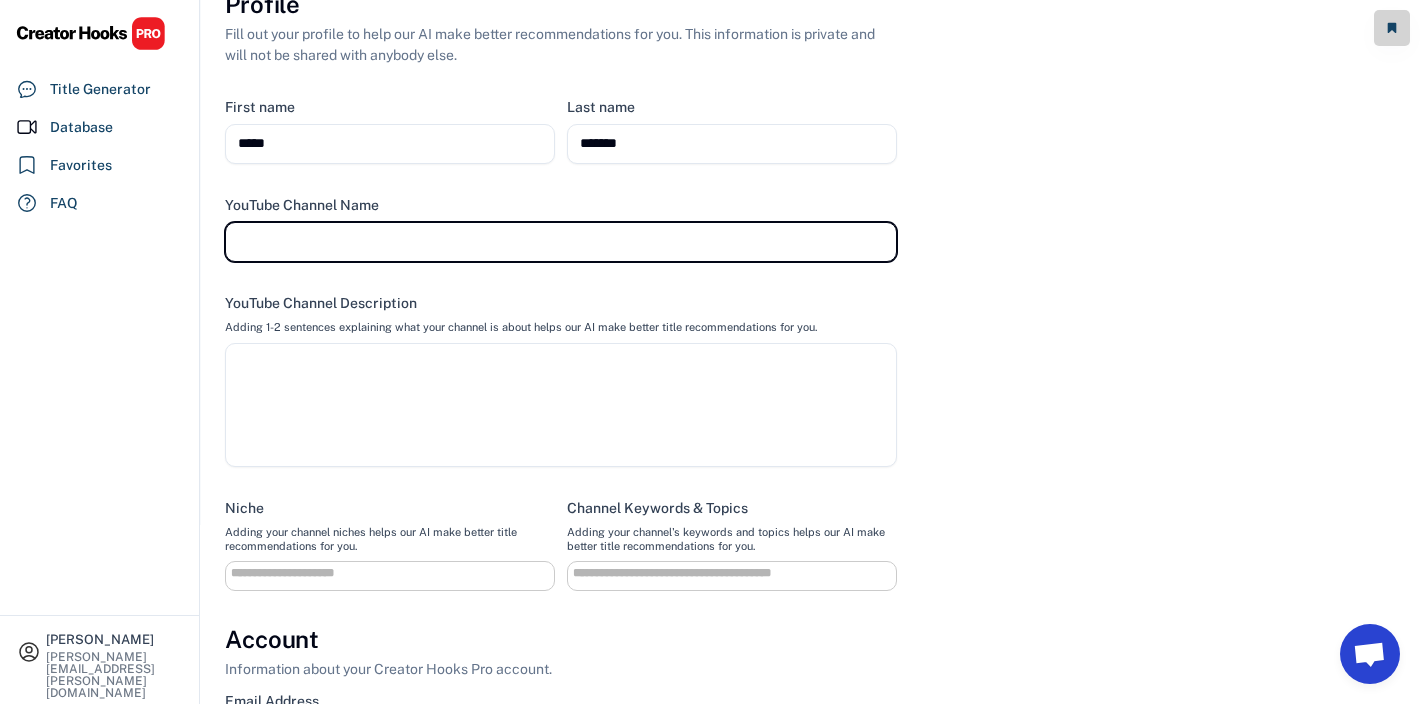 scroll, scrollTop: 0, scrollLeft: 0, axis: both 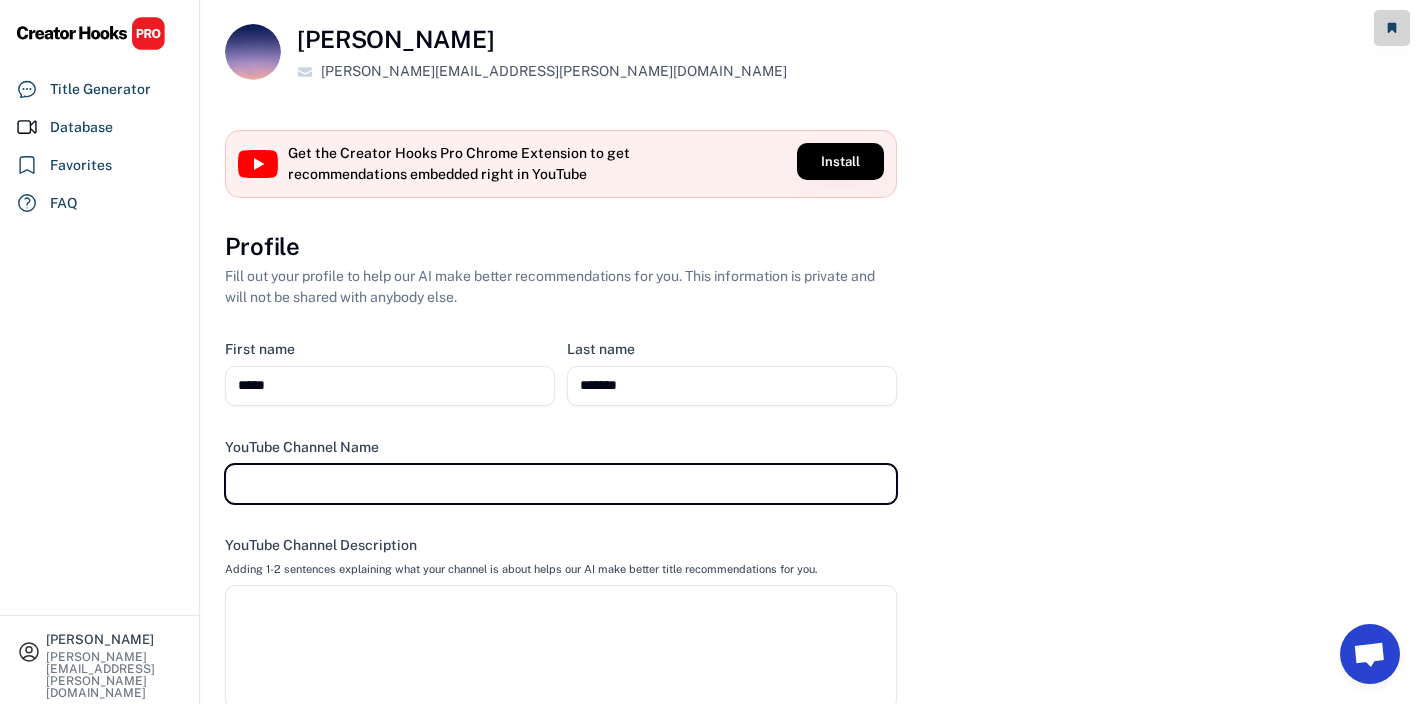 click at bounding box center (561, 484) 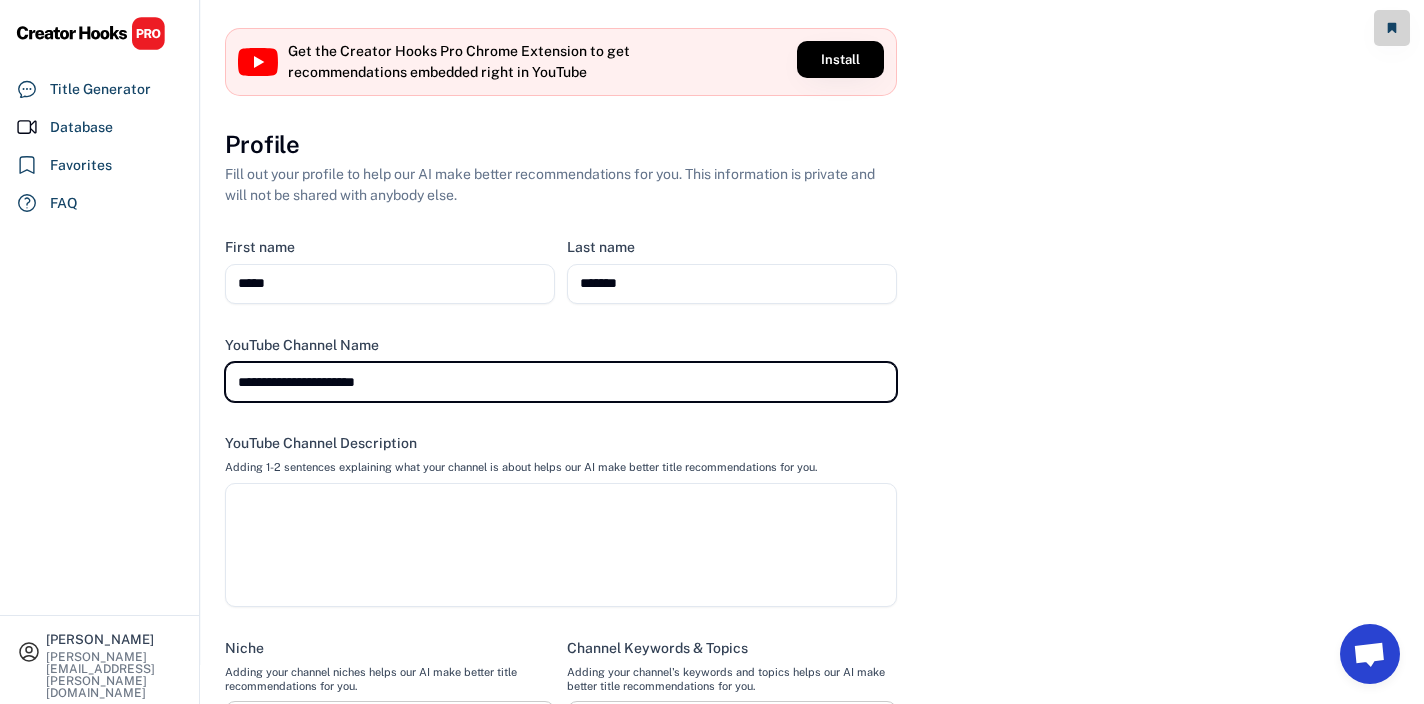 scroll, scrollTop: 129, scrollLeft: 0, axis: vertical 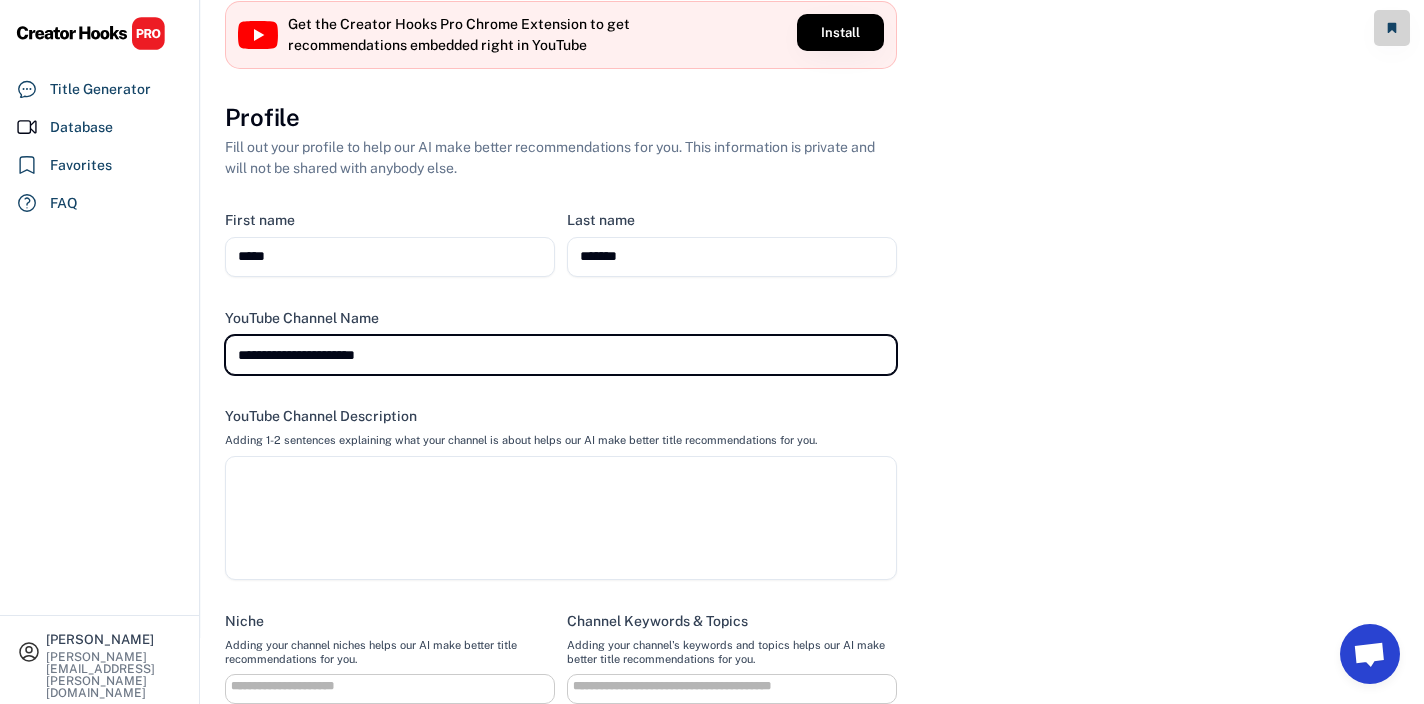 type on "**********" 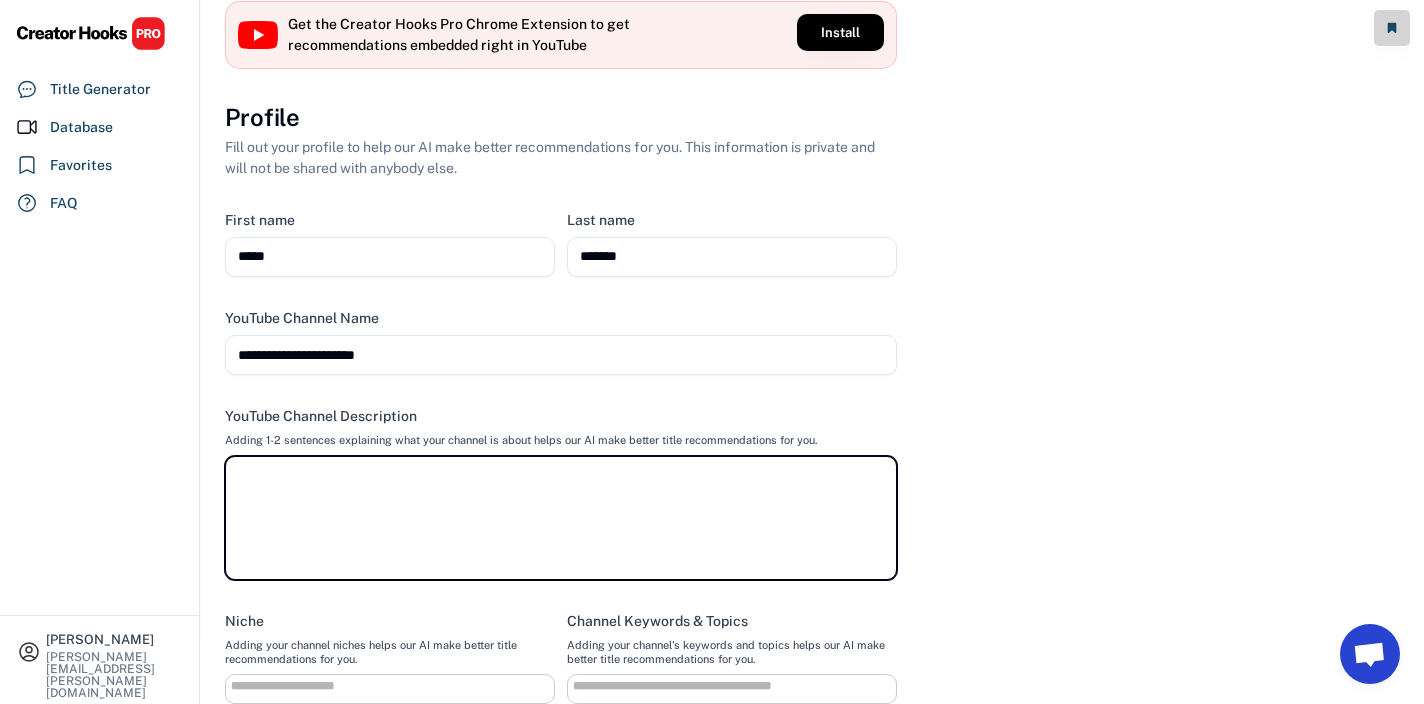 select 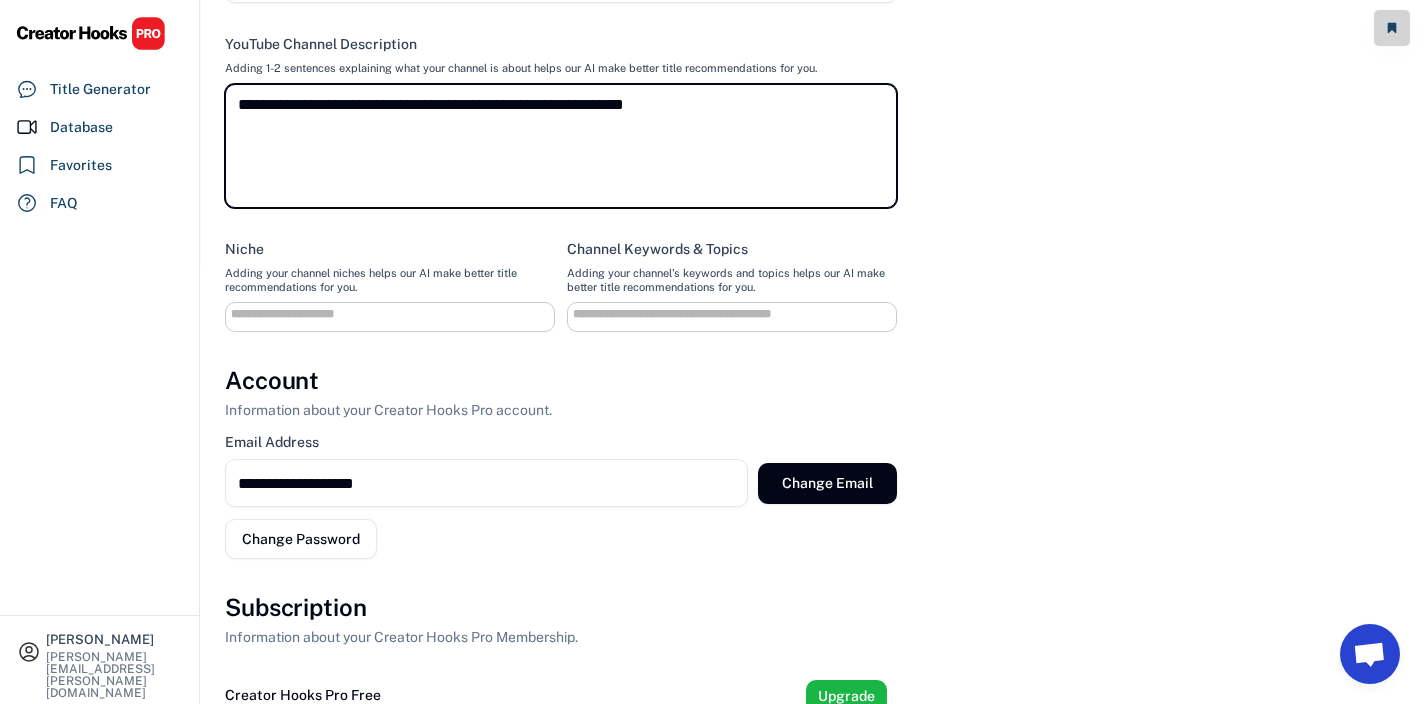scroll, scrollTop: 506, scrollLeft: 0, axis: vertical 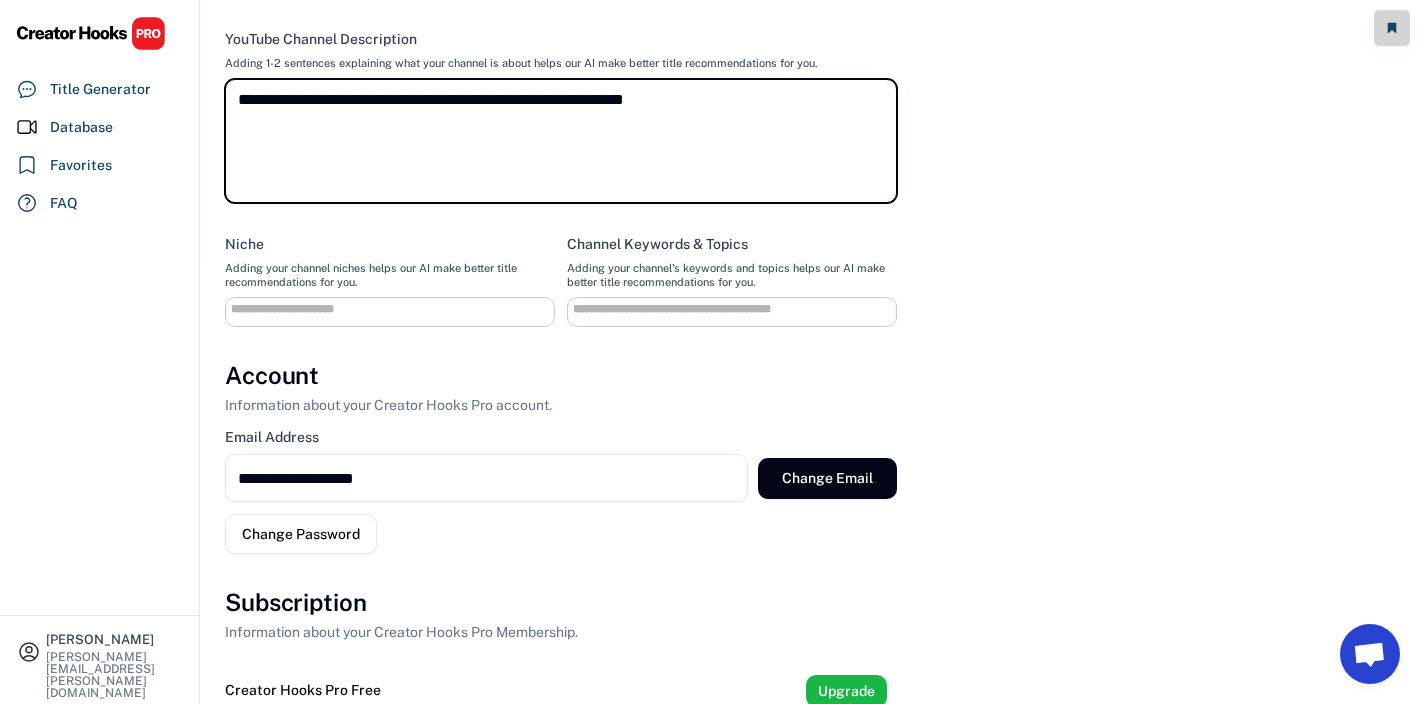 type on "**********" 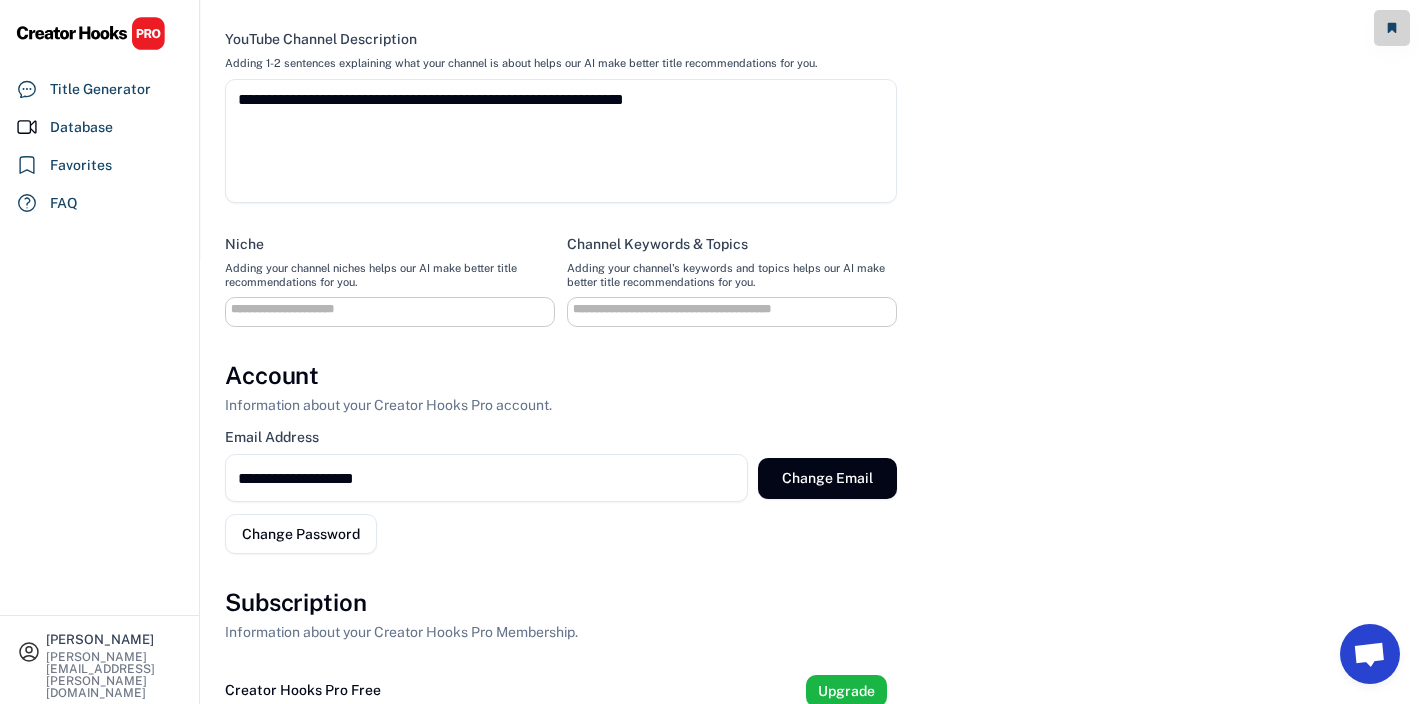 select 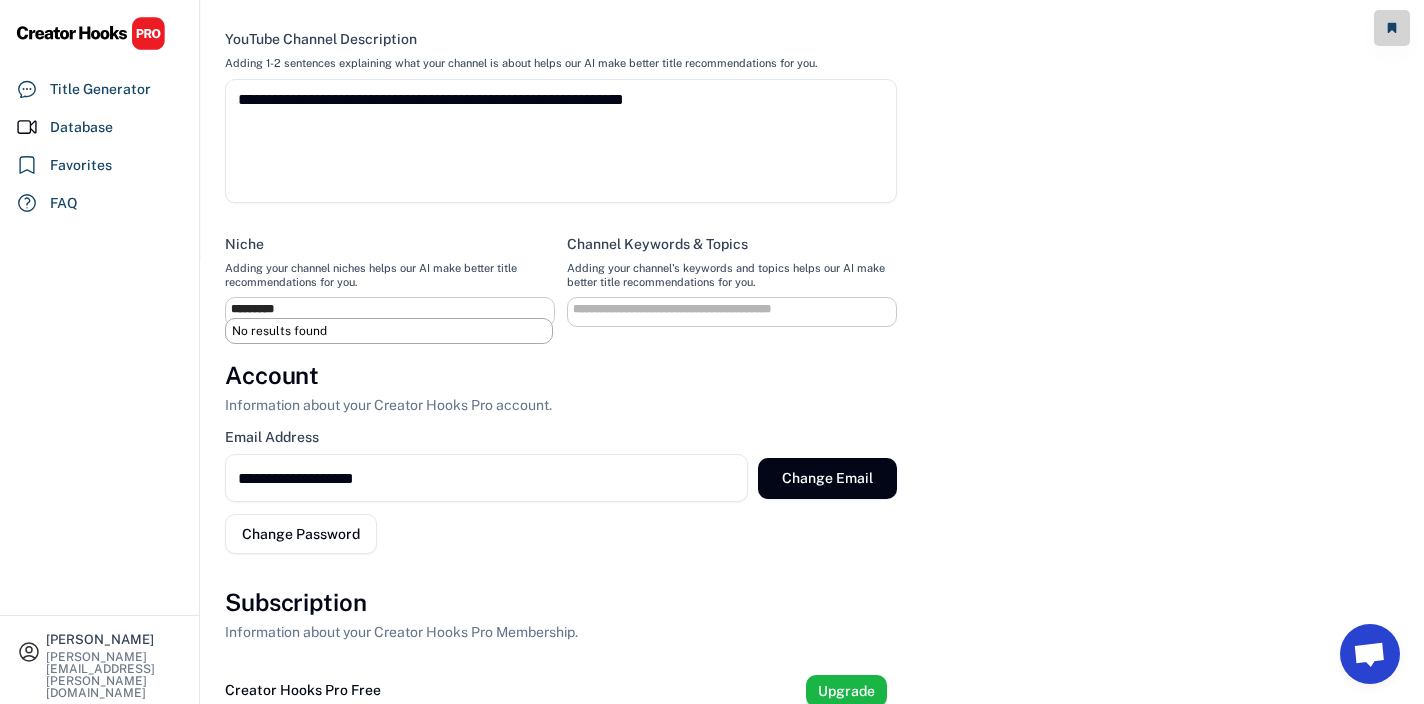 click on "*********" at bounding box center [395, 309] 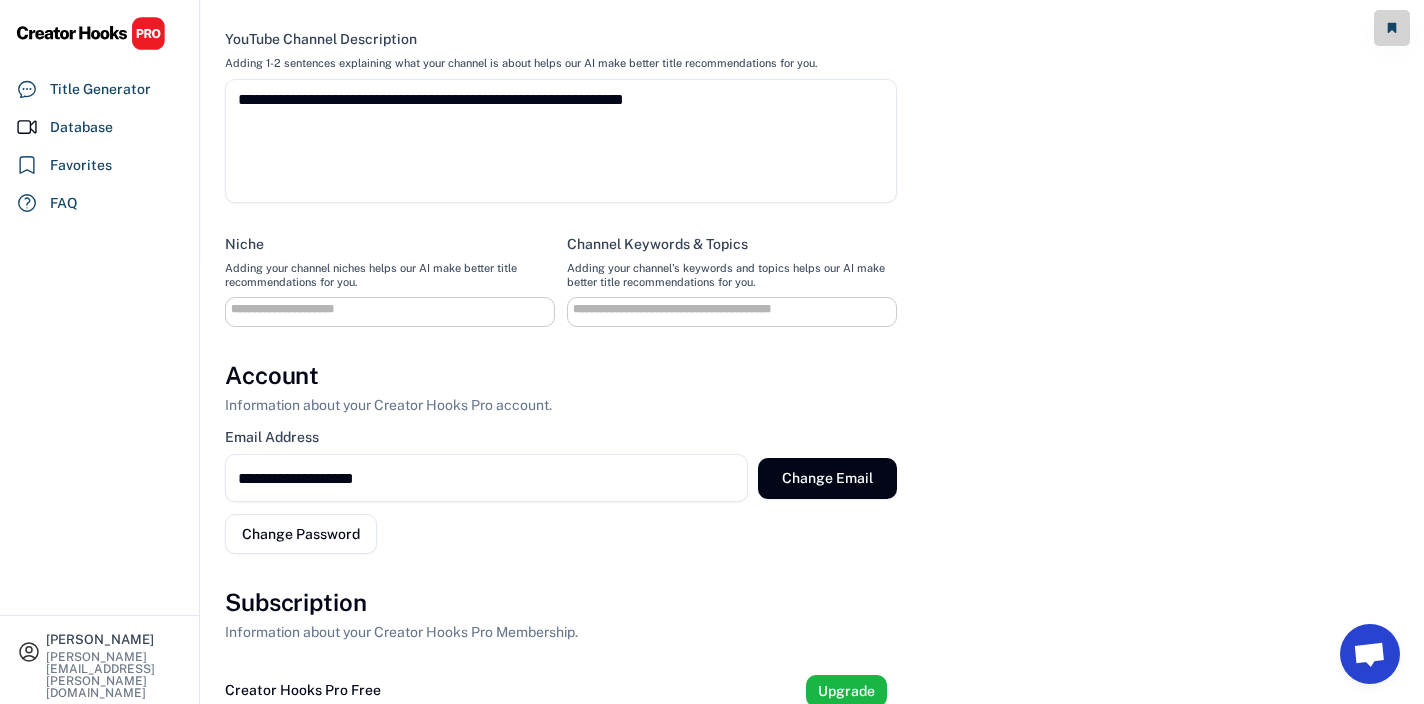 click at bounding box center [395, 309] 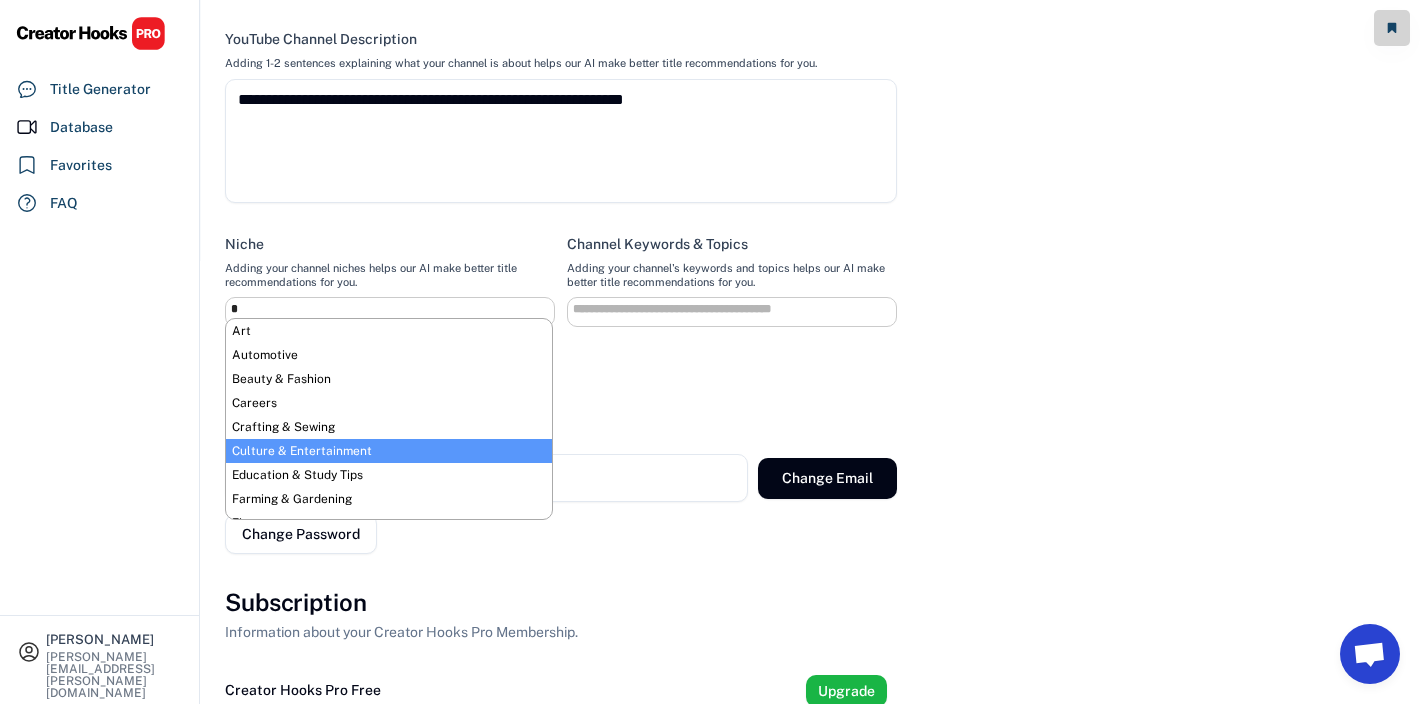 type on "*" 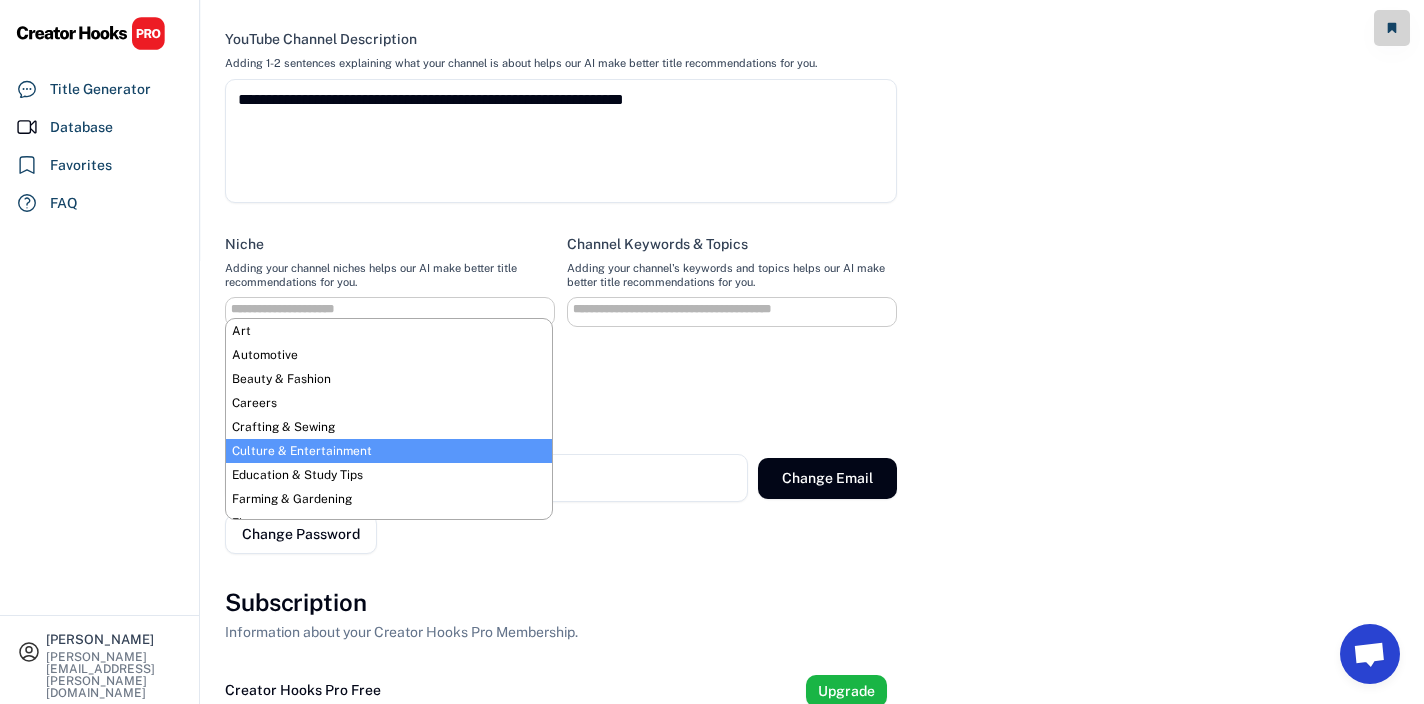 scroll, scrollTop: 85, scrollLeft: 0, axis: vertical 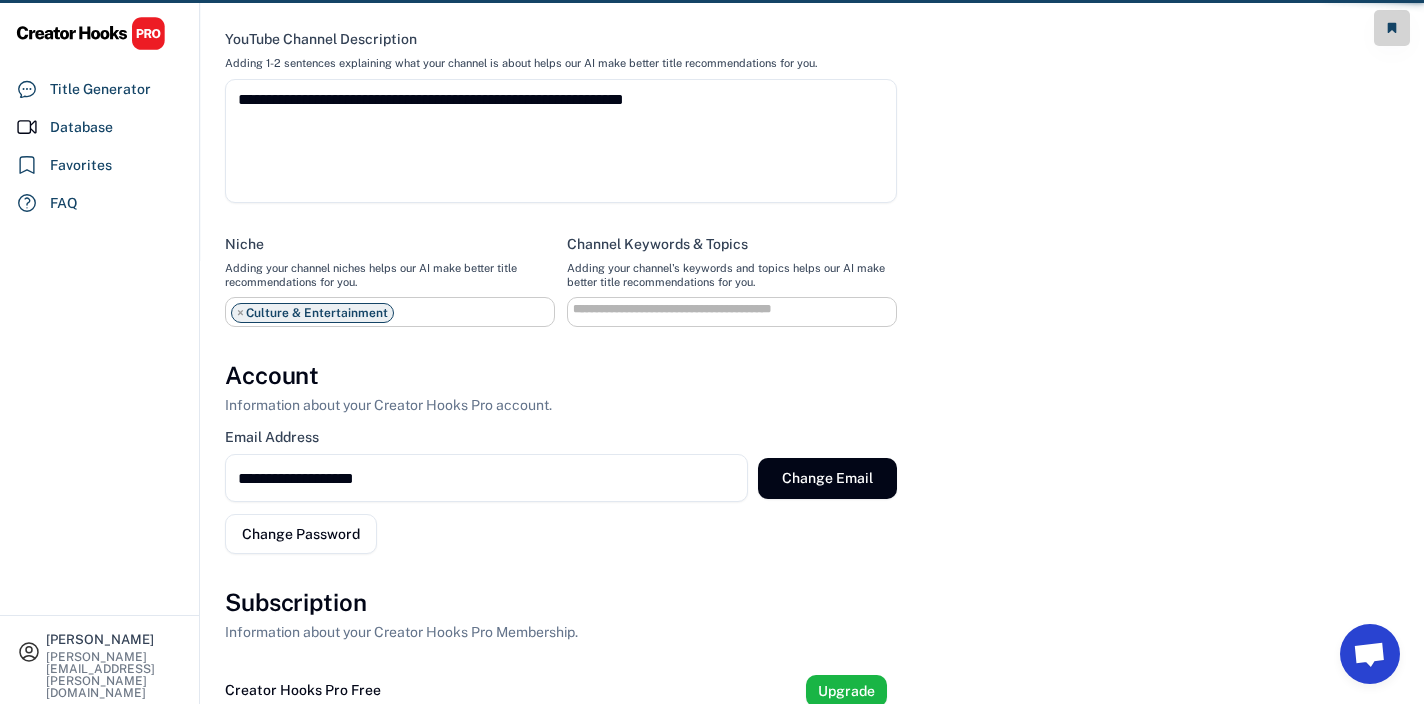 select on "**********" 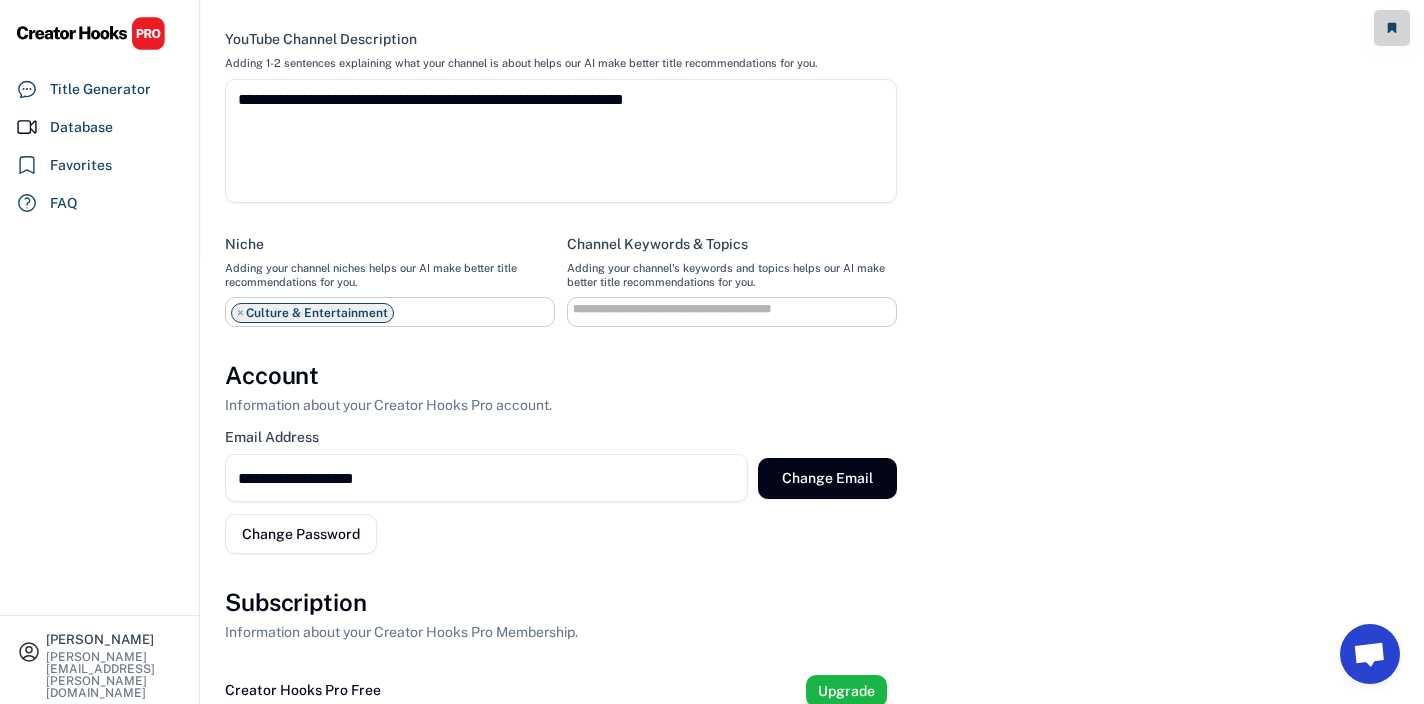 click at bounding box center [737, 309] 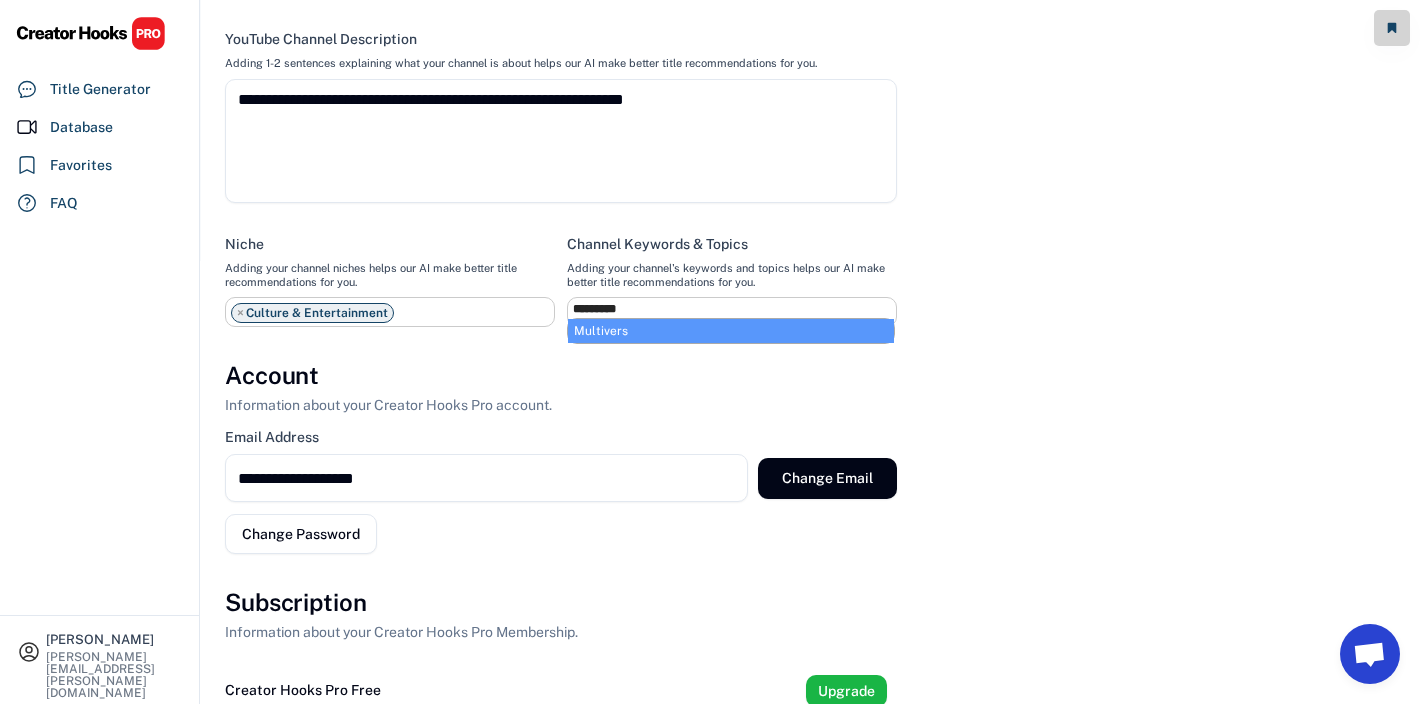 type on "**********" 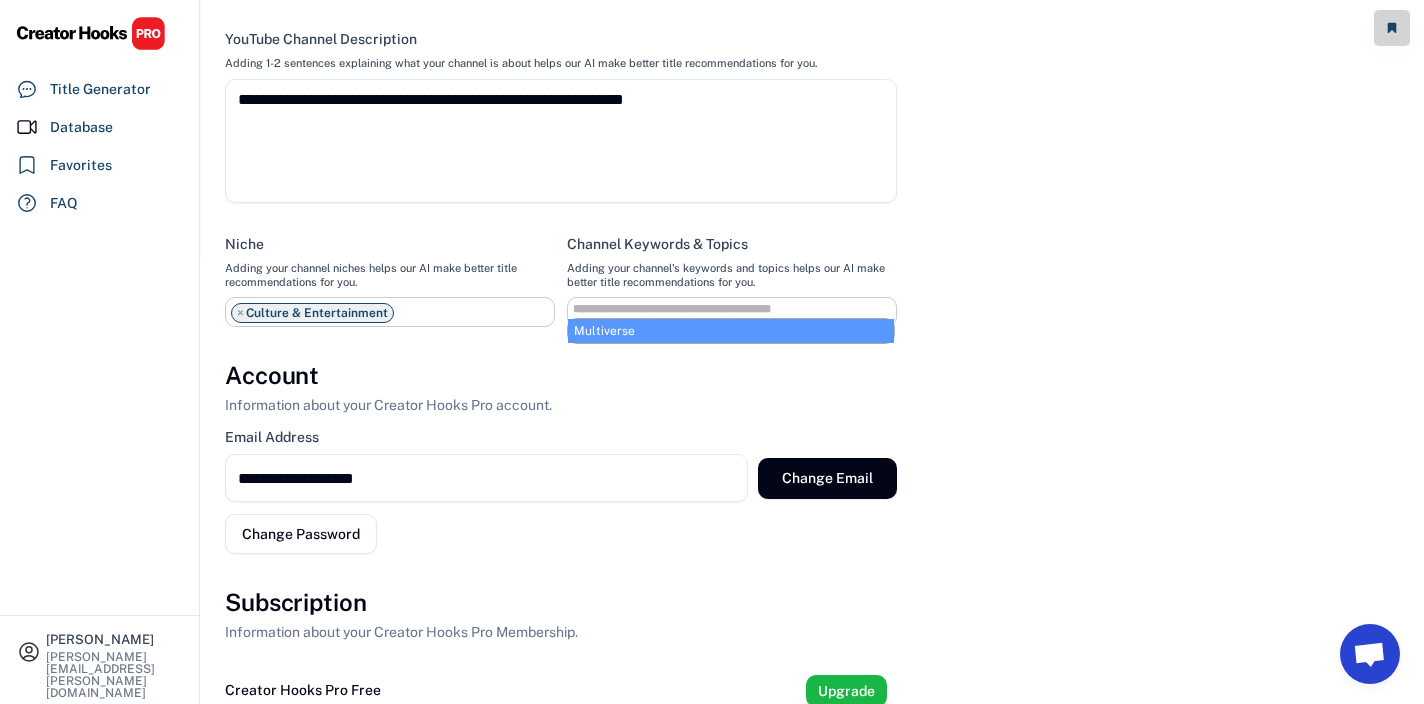 select on "**********" 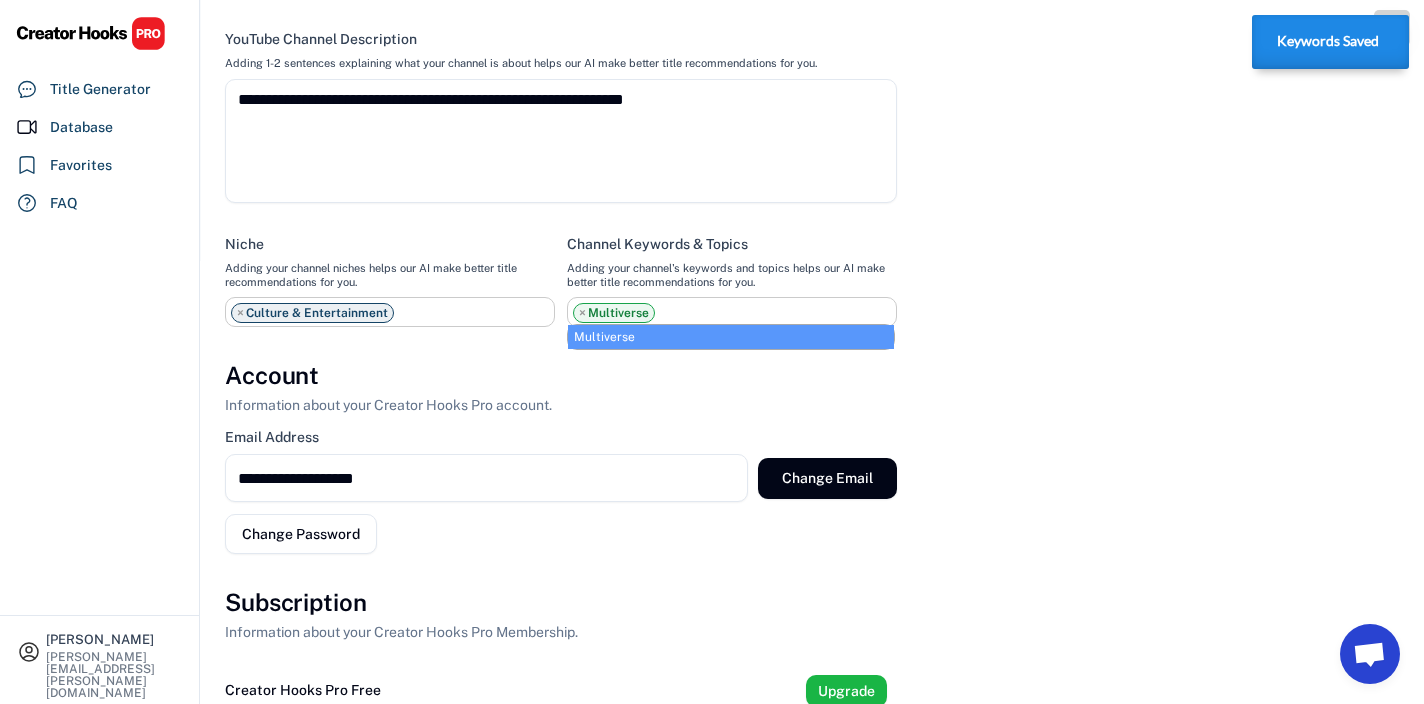 select on "**********" 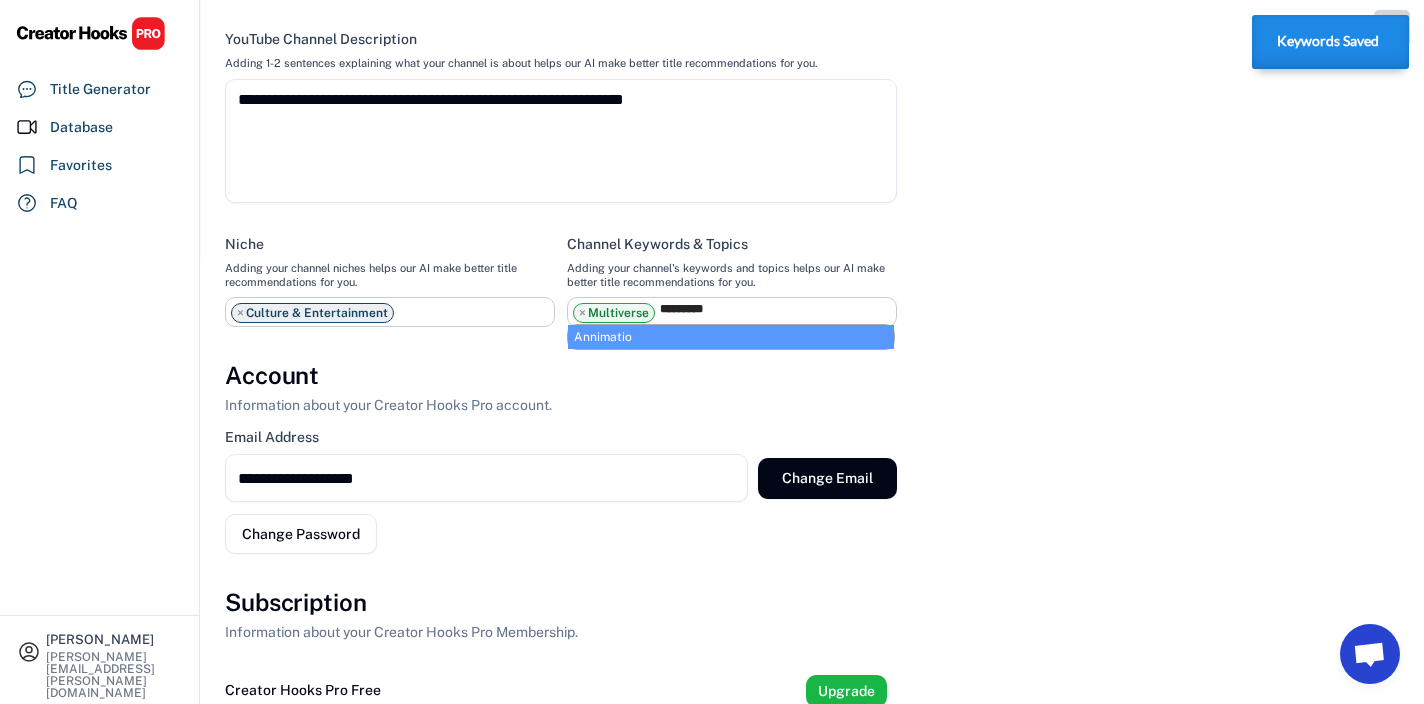 type on "**********" 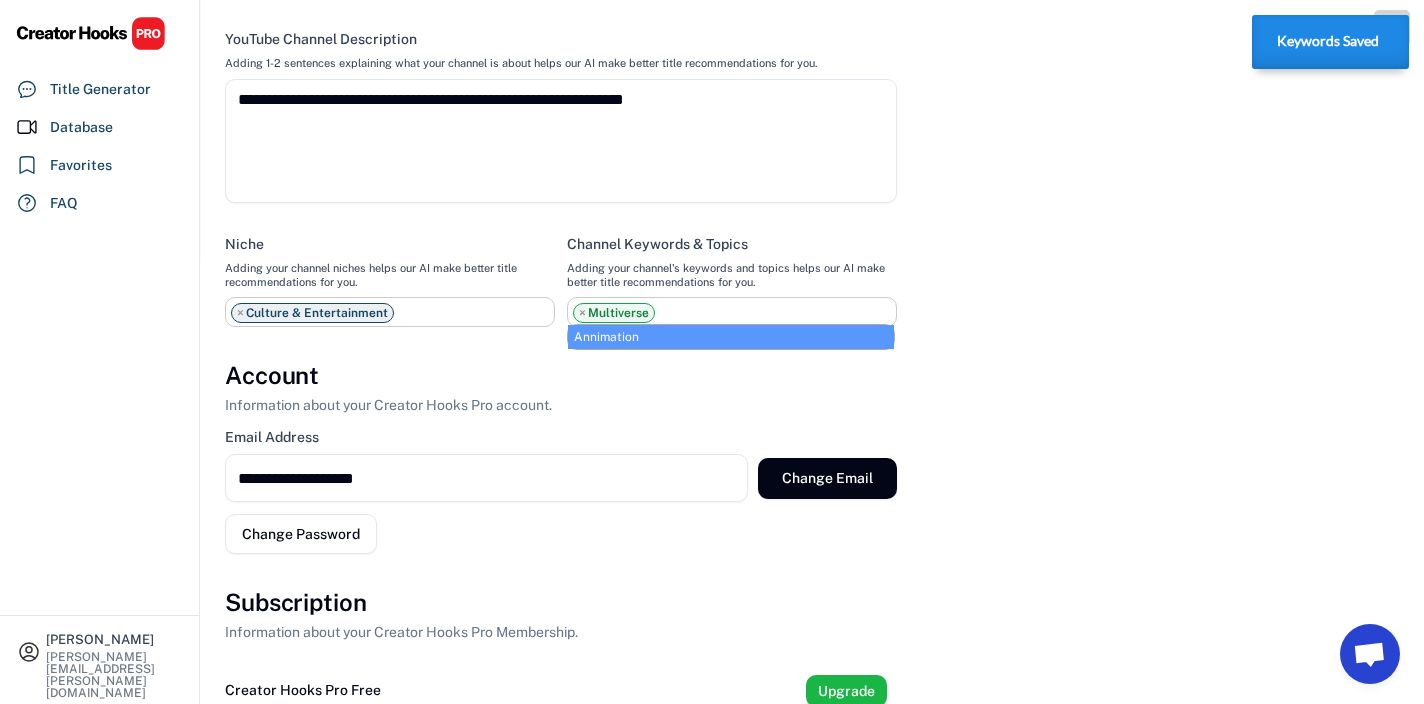 scroll, scrollTop: 17, scrollLeft: 0, axis: vertical 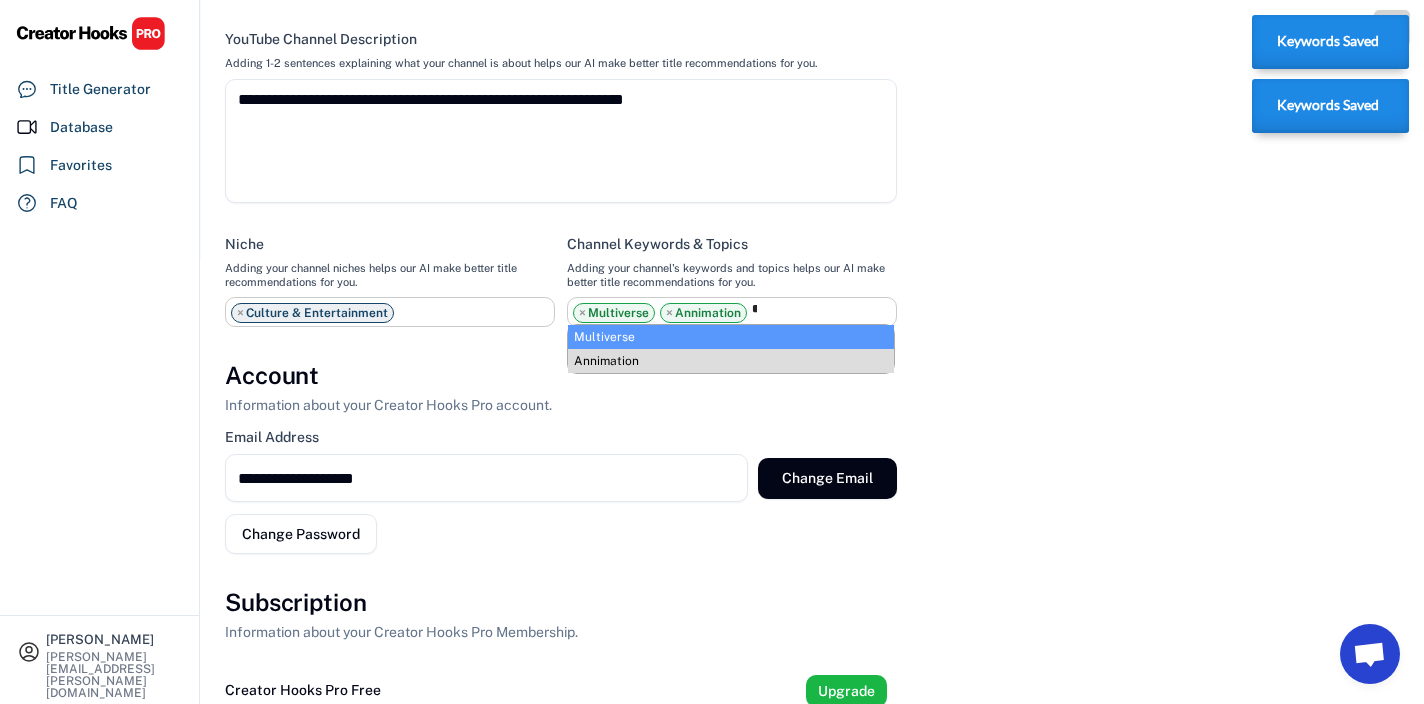 type on "**" 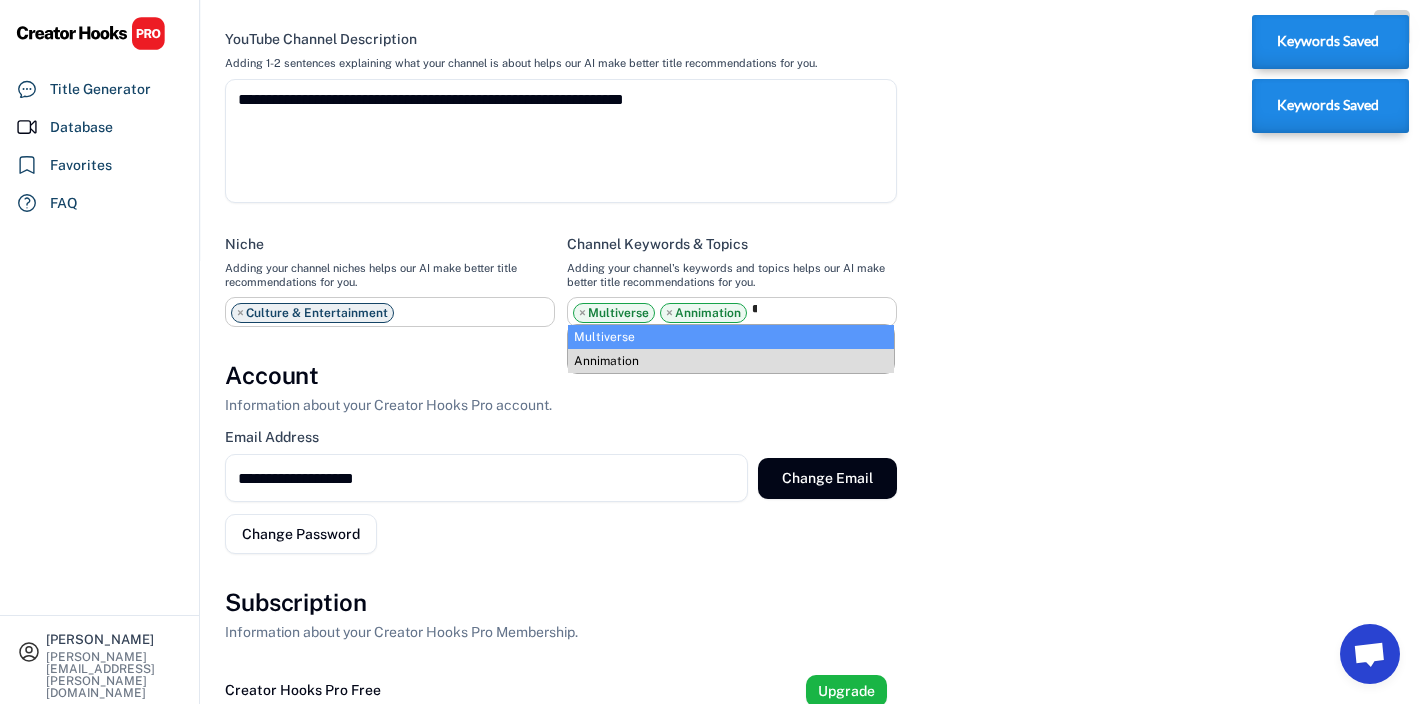 select on "**********" 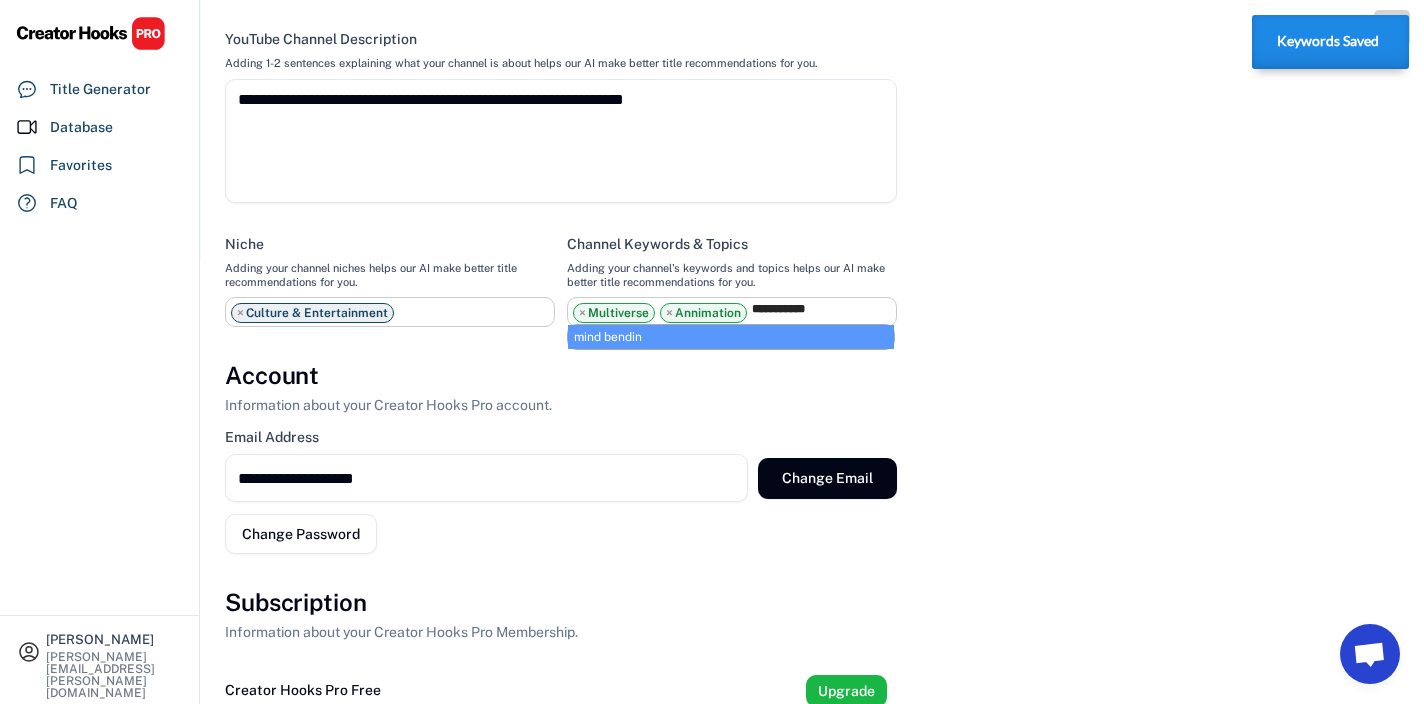 type on "**********" 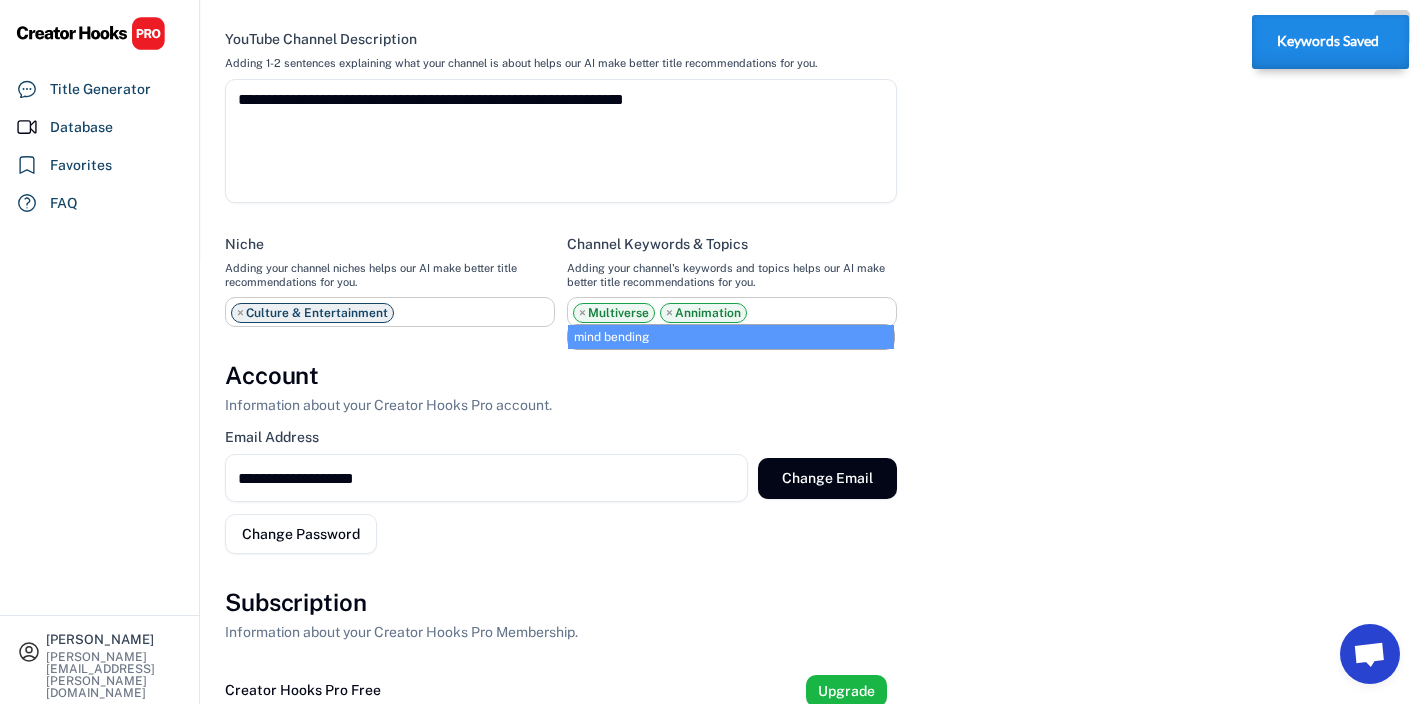 scroll, scrollTop: 34, scrollLeft: 0, axis: vertical 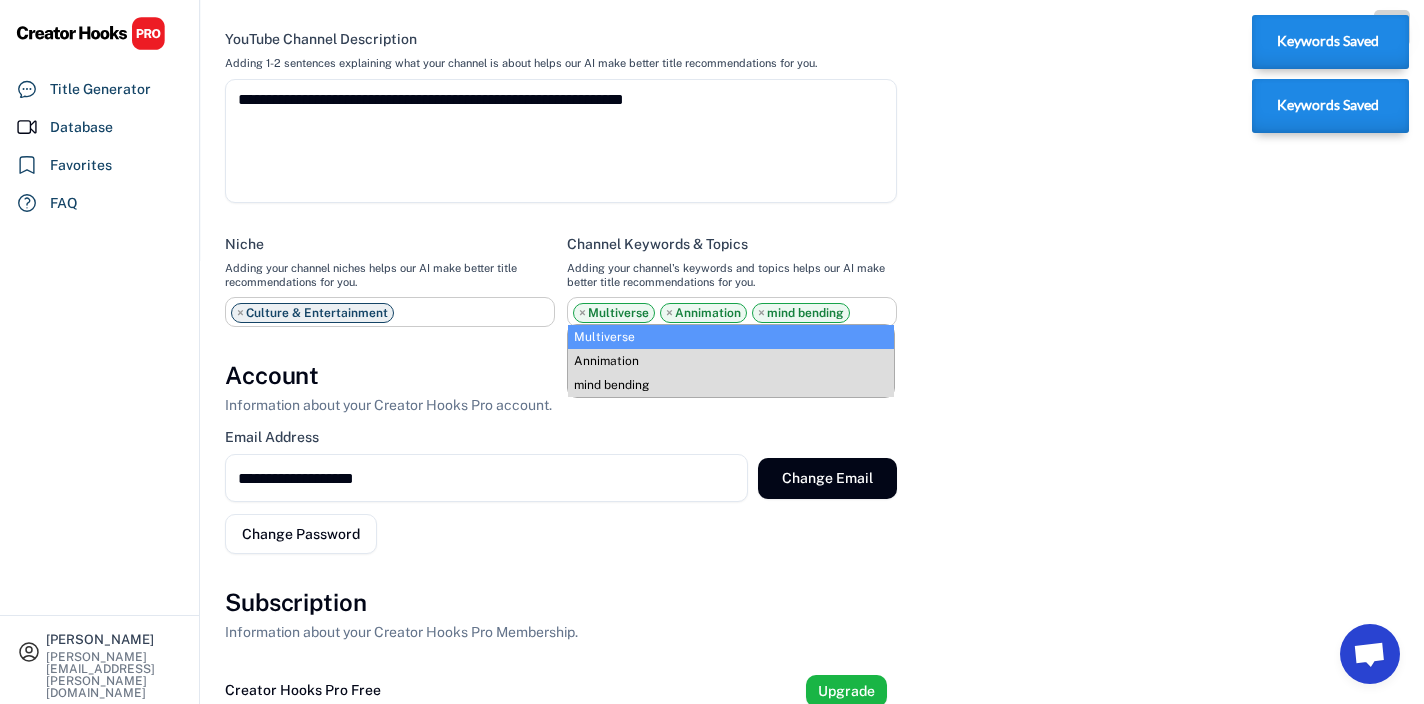select on "**********" 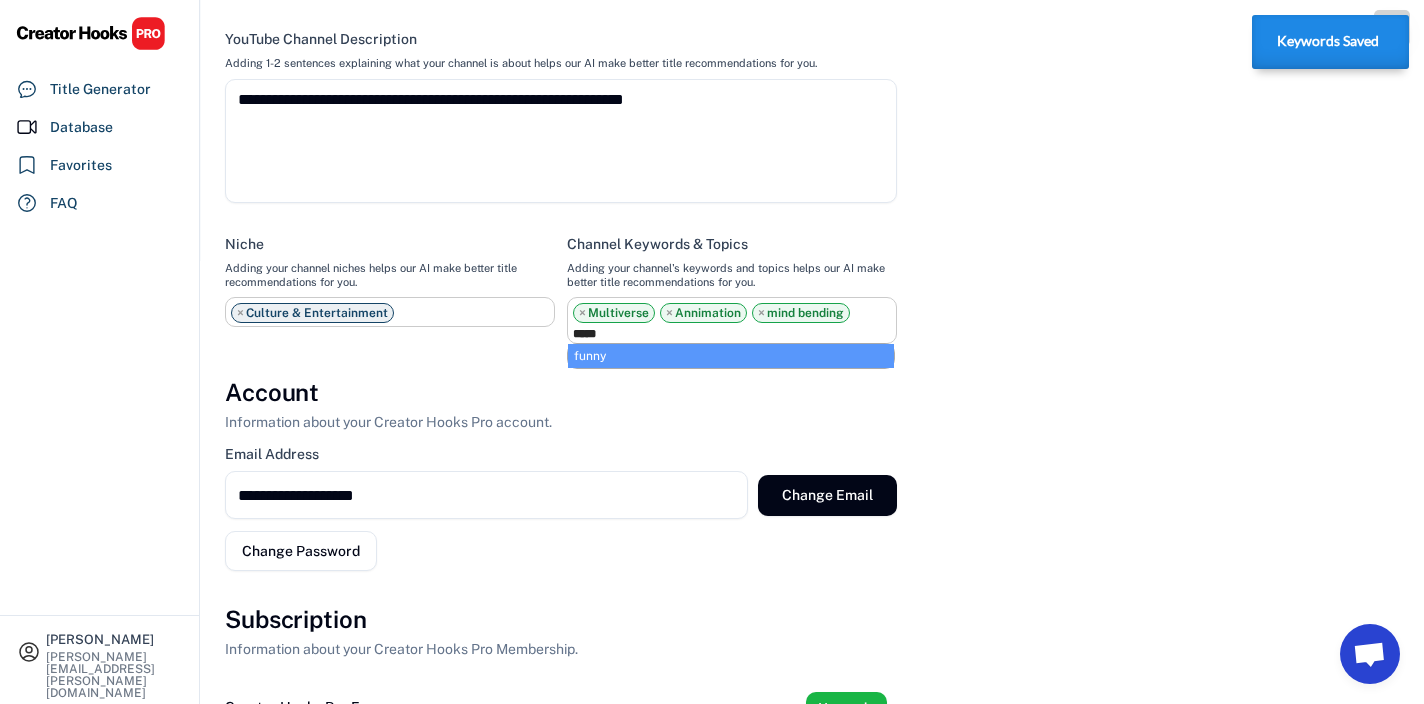 type on "*****" 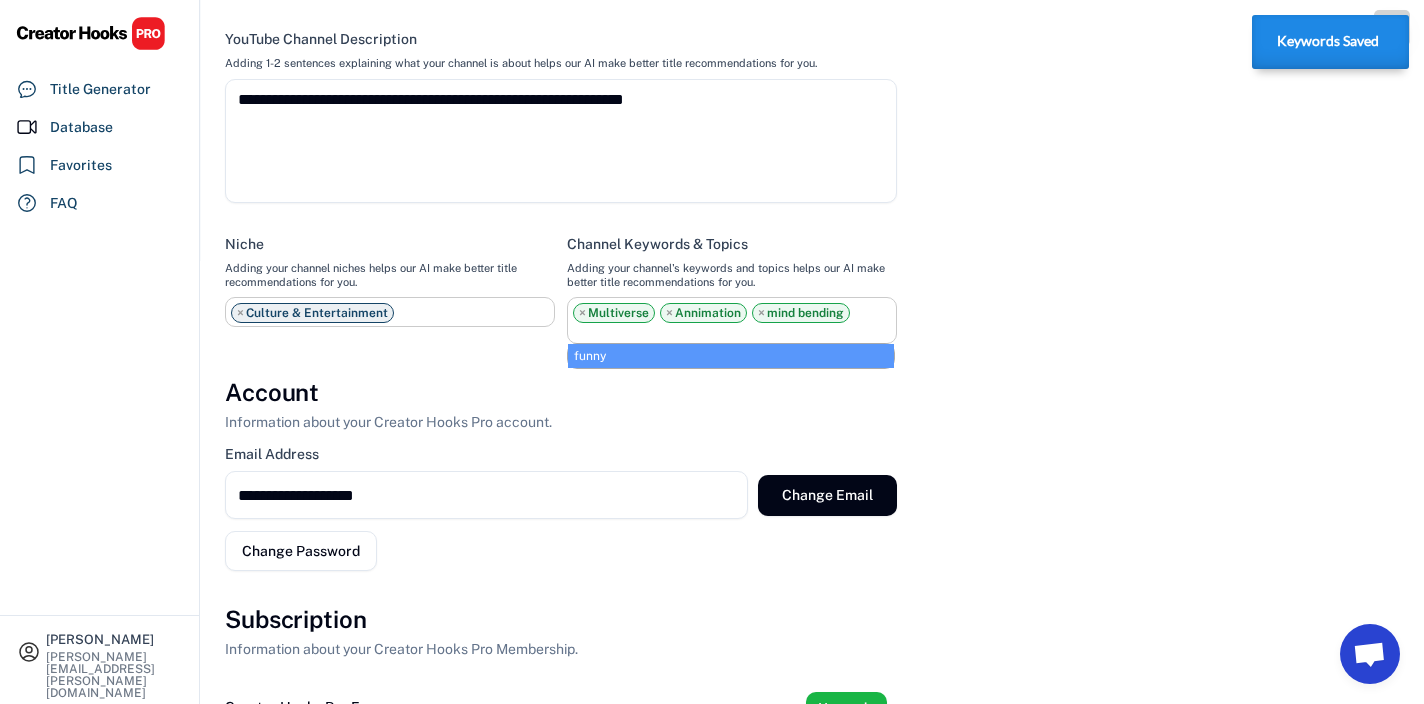 scroll, scrollTop: 51, scrollLeft: 0, axis: vertical 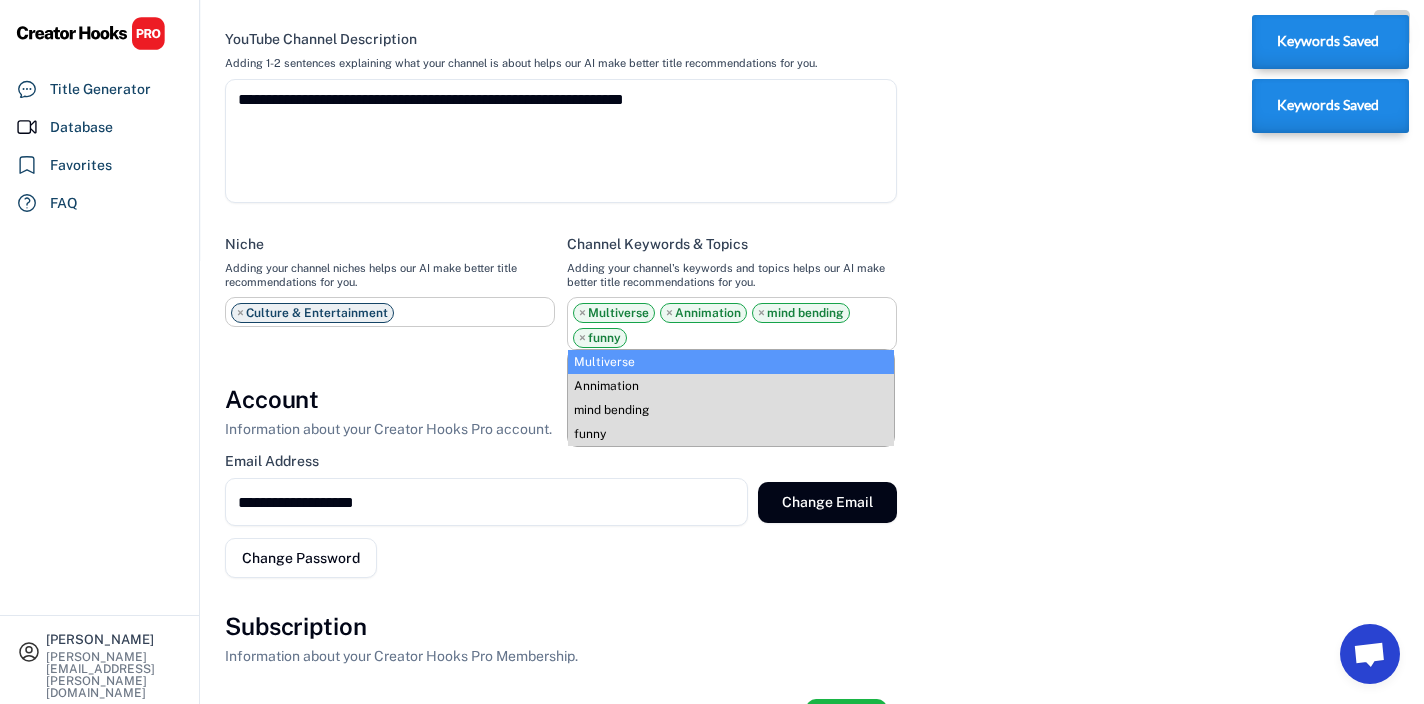 select on "**********" 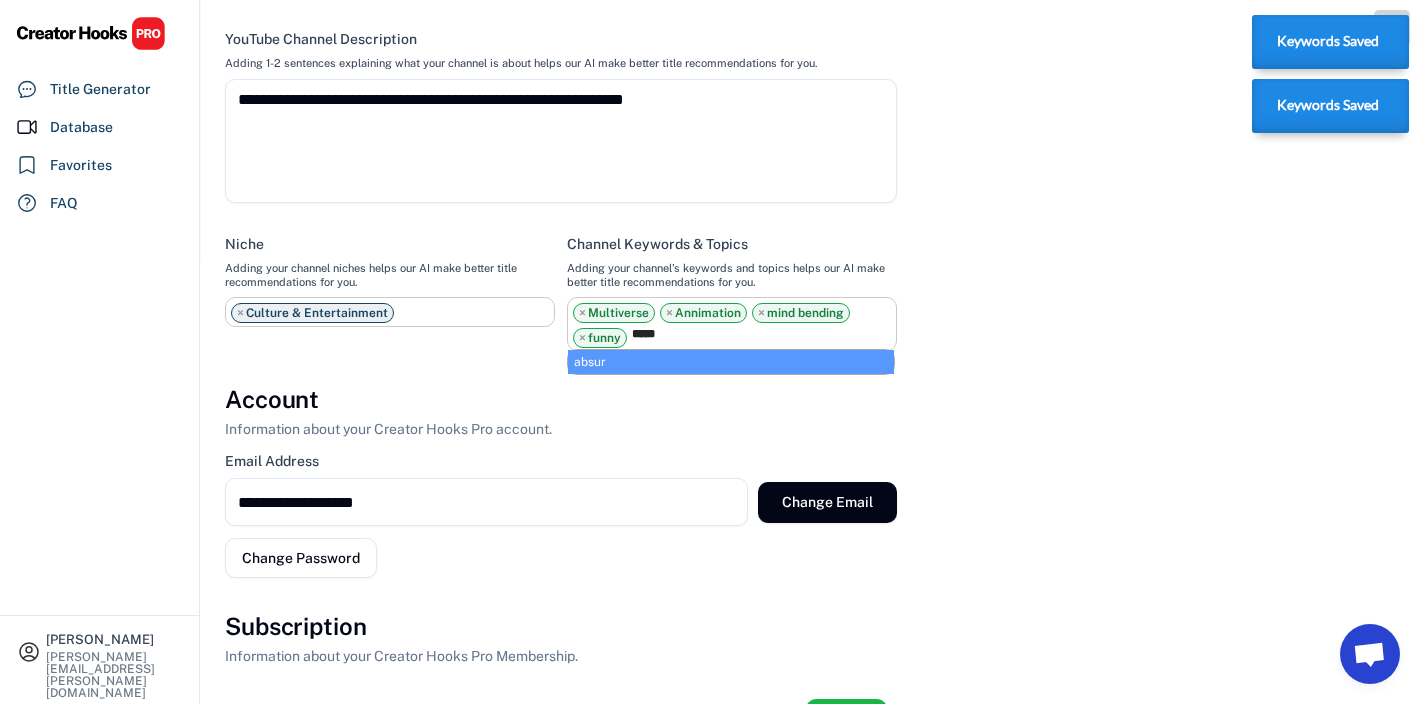 type on "******" 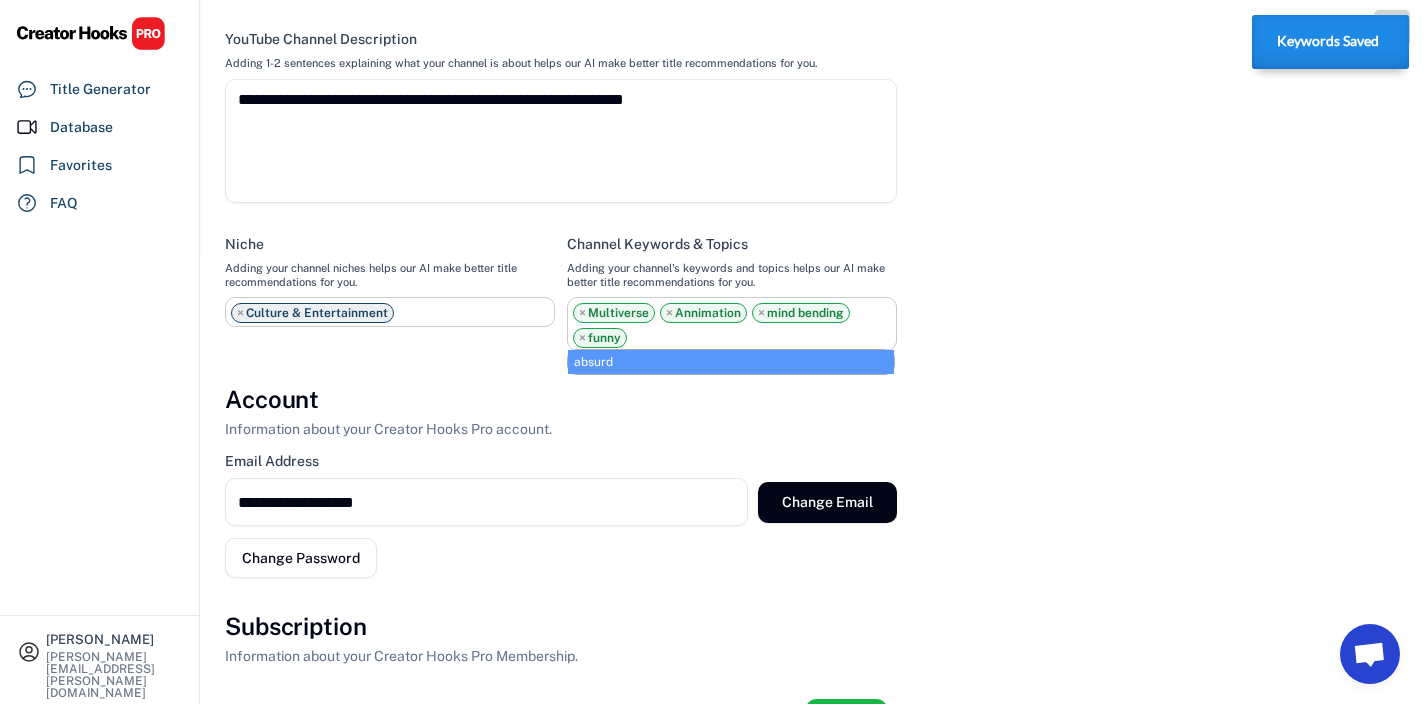 scroll, scrollTop: 68, scrollLeft: 0, axis: vertical 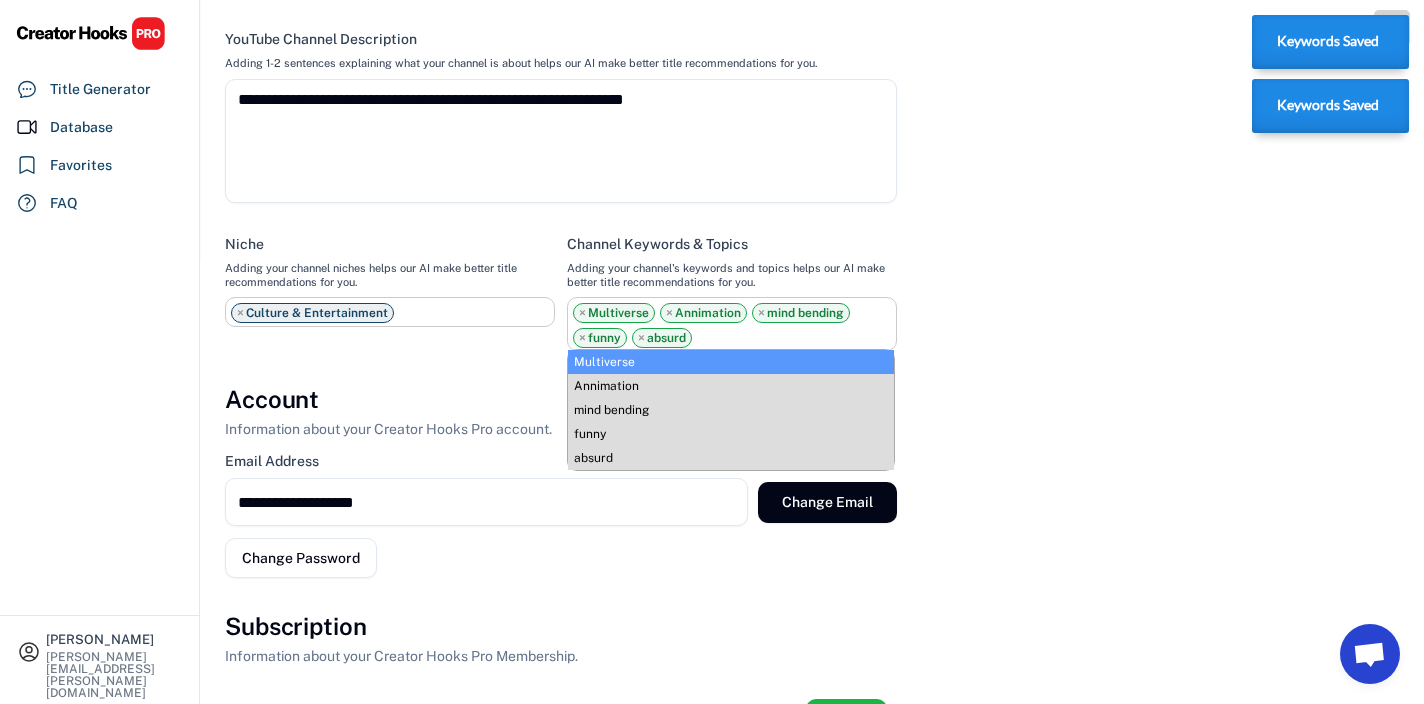 click on "**********" at bounding box center (561, 318) 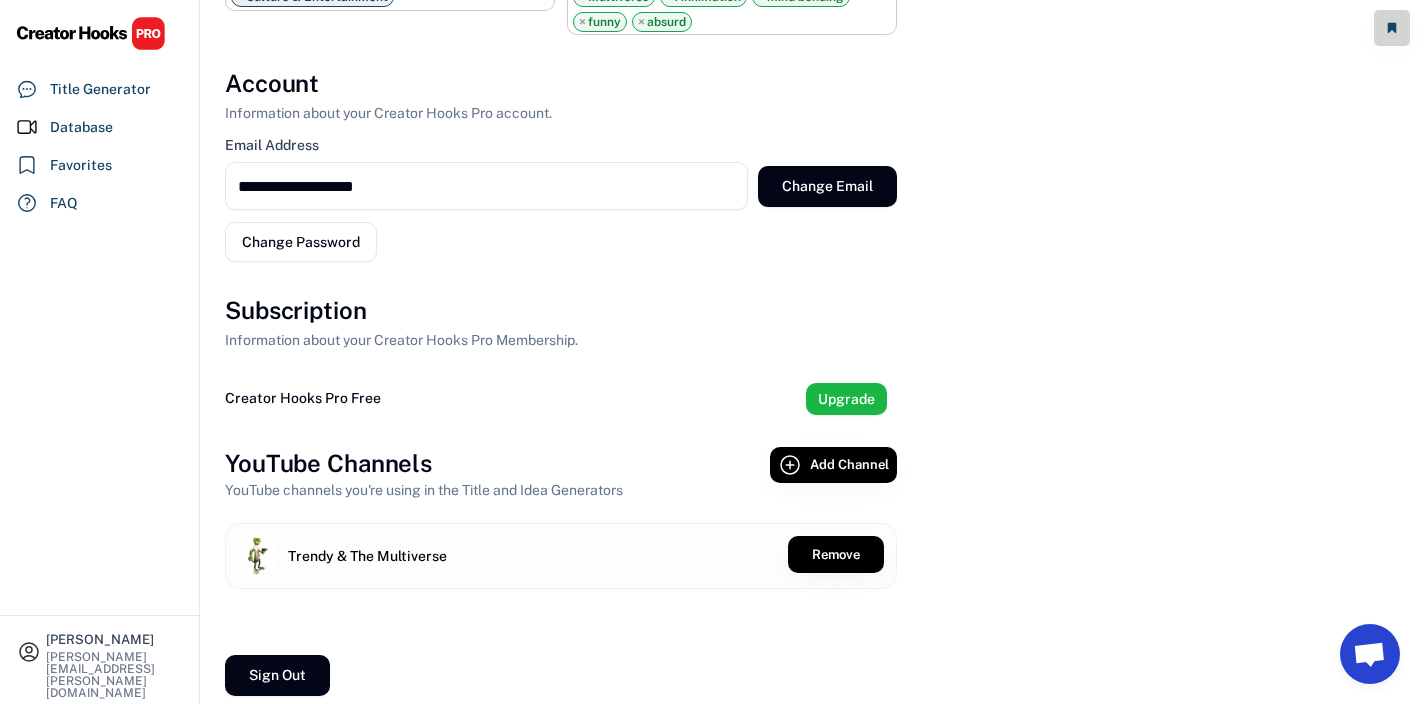 scroll, scrollTop: 838, scrollLeft: 0, axis: vertical 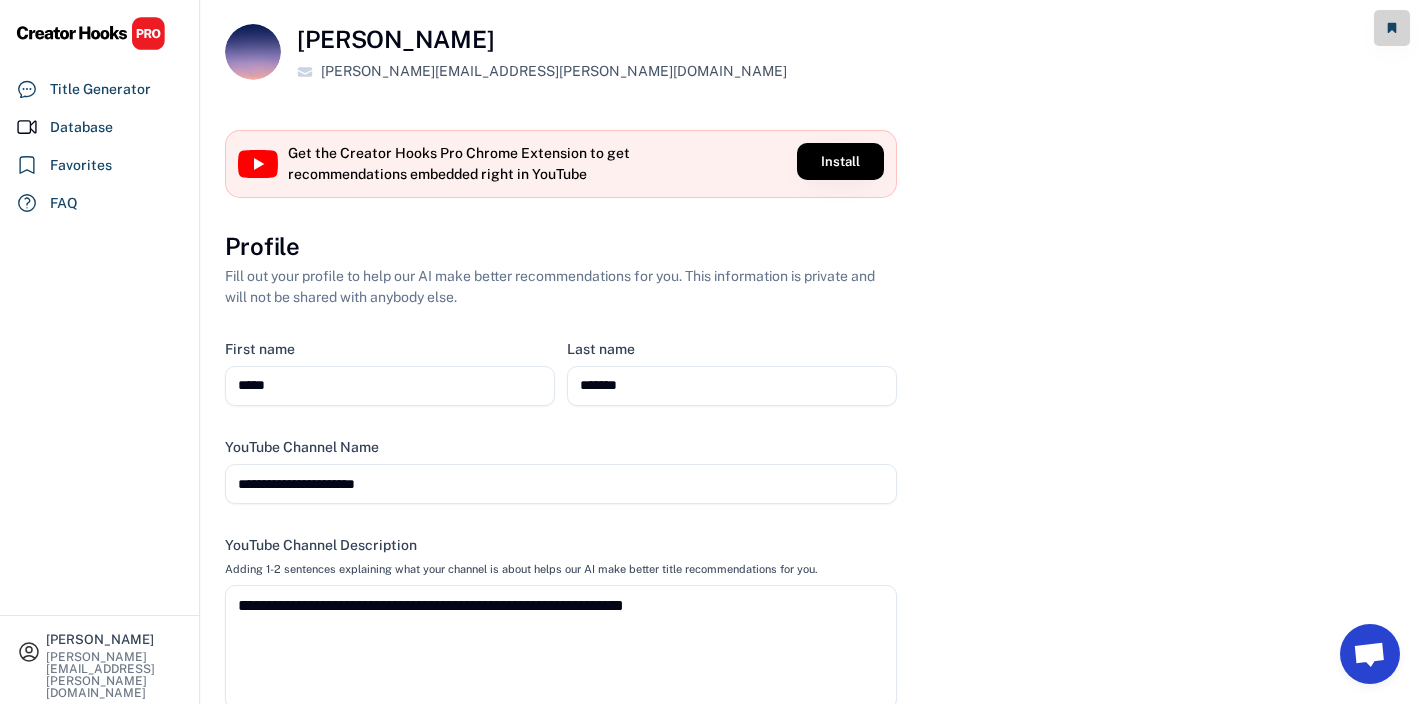 select on "**********" 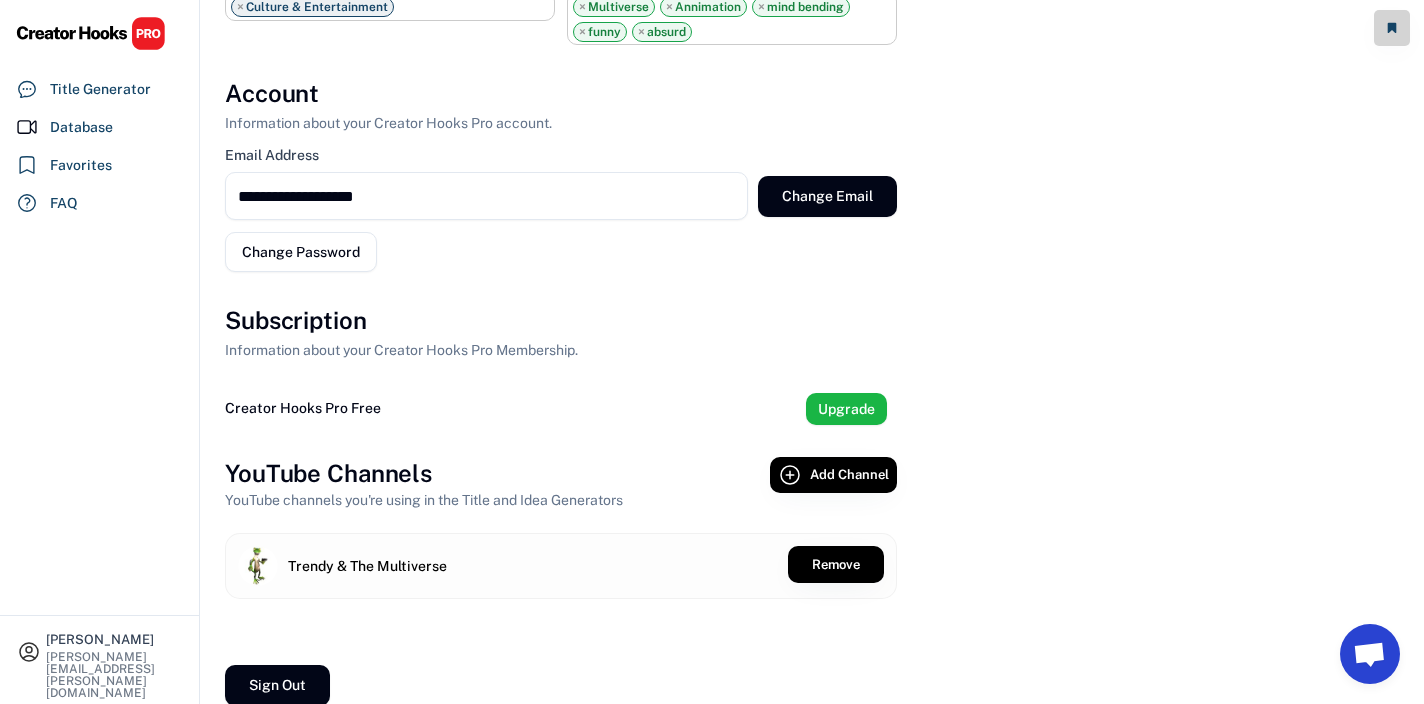 scroll, scrollTop: 838, scrollLeft: 0, axis: vertical 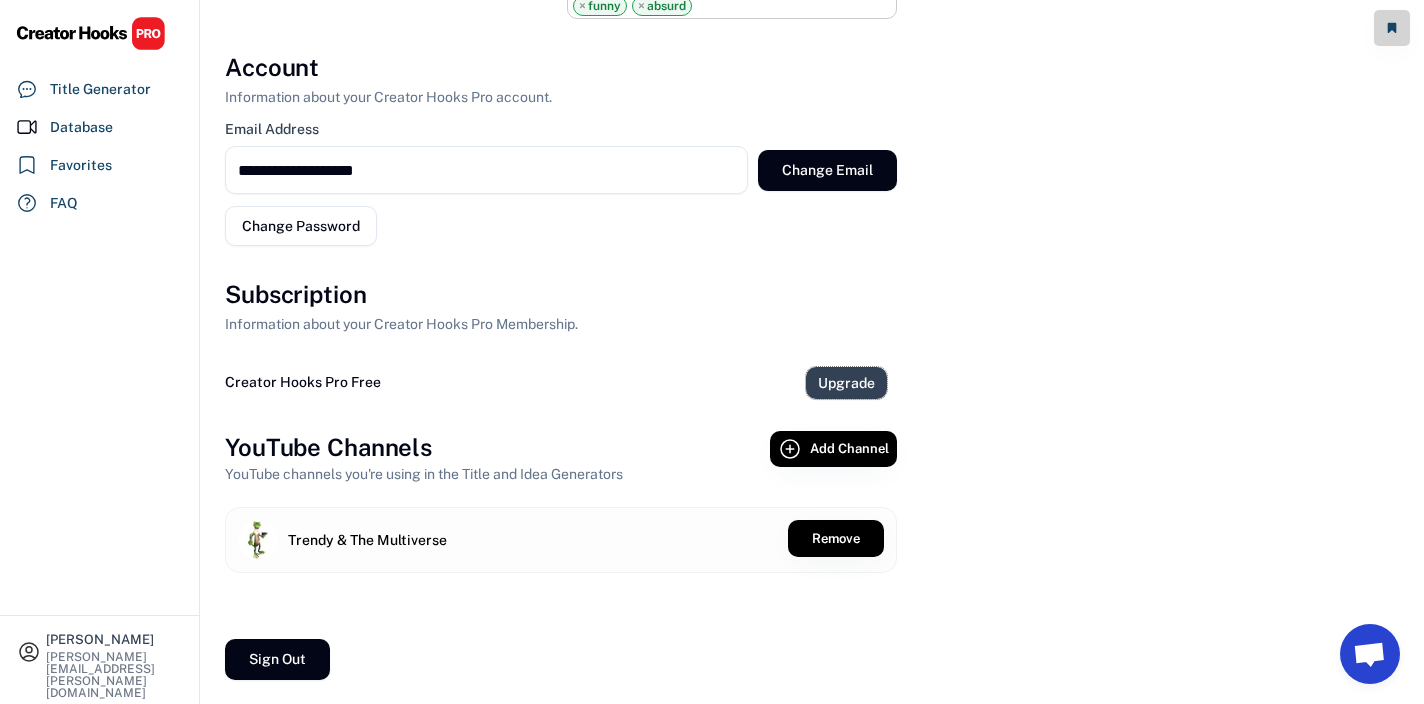 click on "Upgrade" at bounding box center [846, 383] 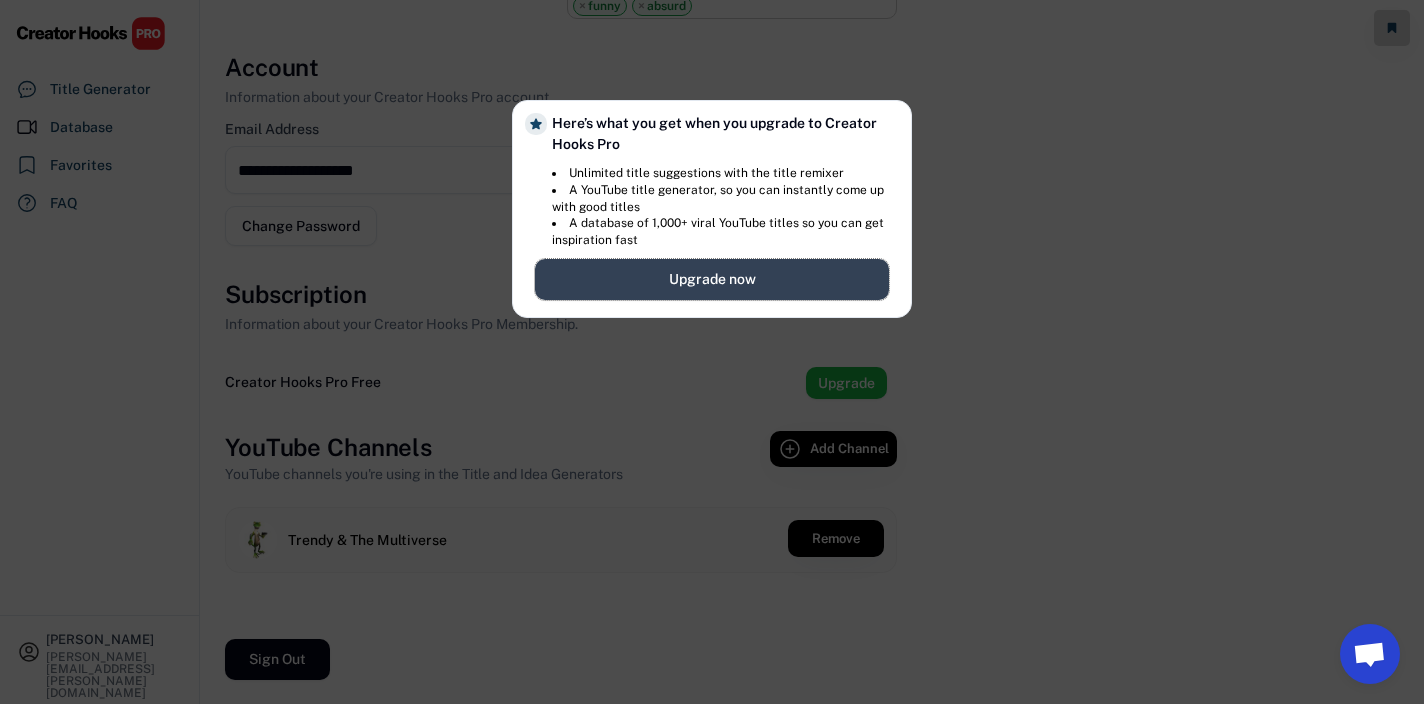 click on "Upgrade now" at bounding box center [712, 279] 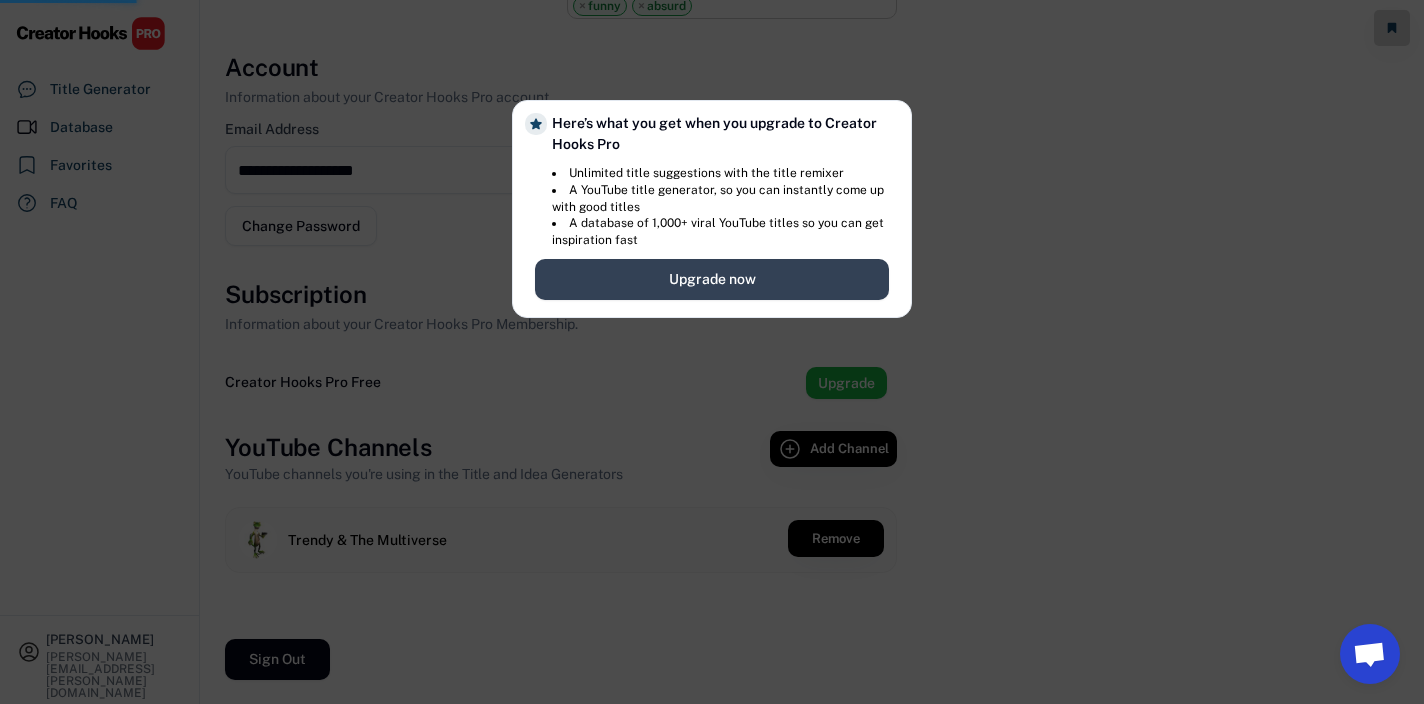 click on "Upgrade now" at bounding box center (712, 279) 